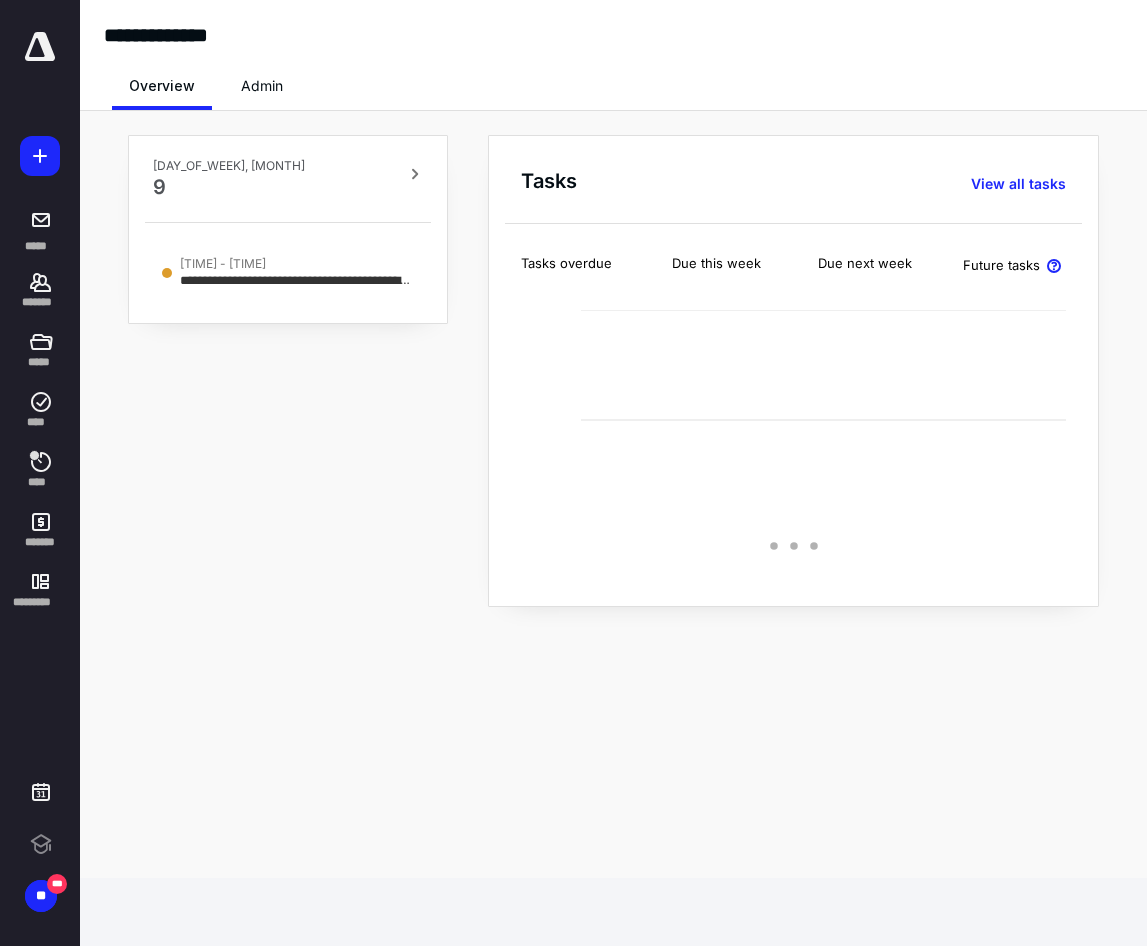 scroll, scrollTop: 0, scrollLeft: 0, axis: both 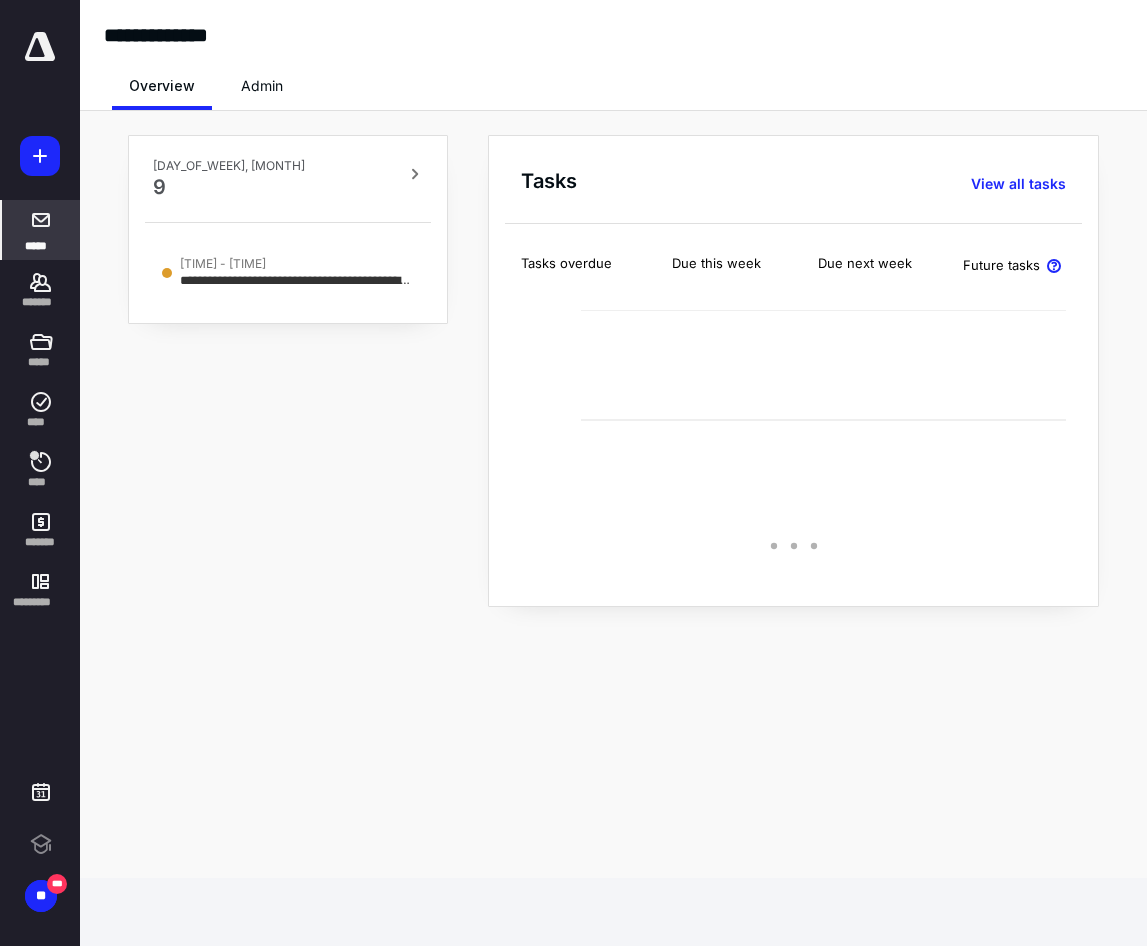 click at bounding box center (41, 220) 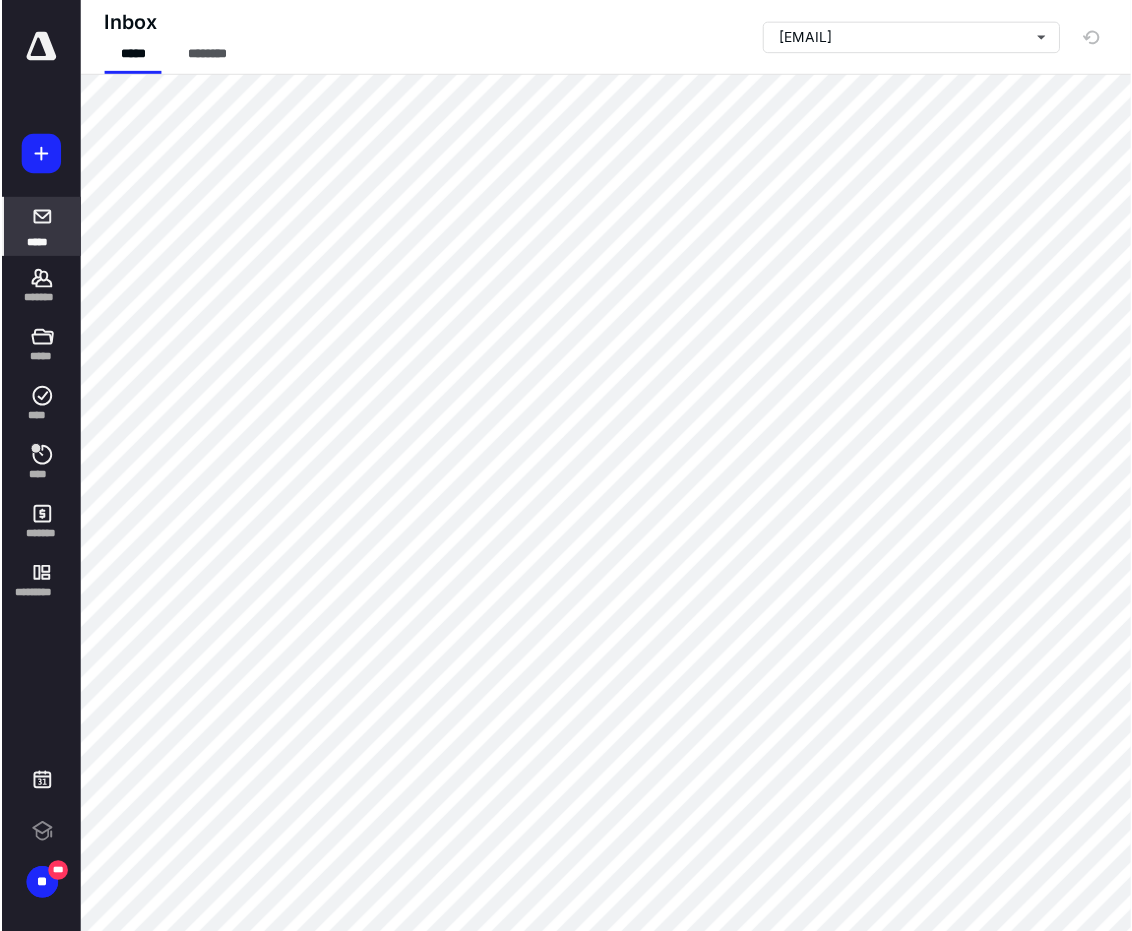 scroll, scrollTop: 0, scrollLeft: 0, axis: both 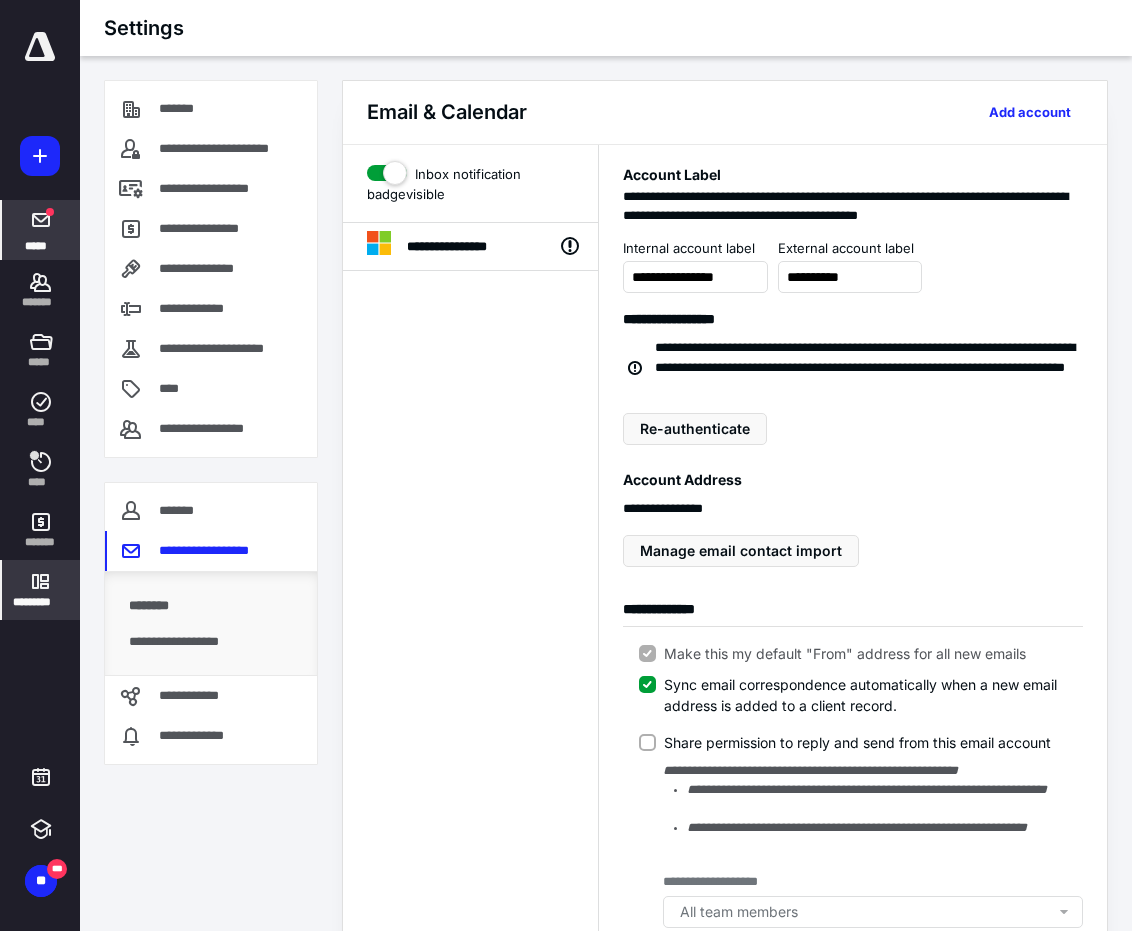 click at bounding box center (41, 220) 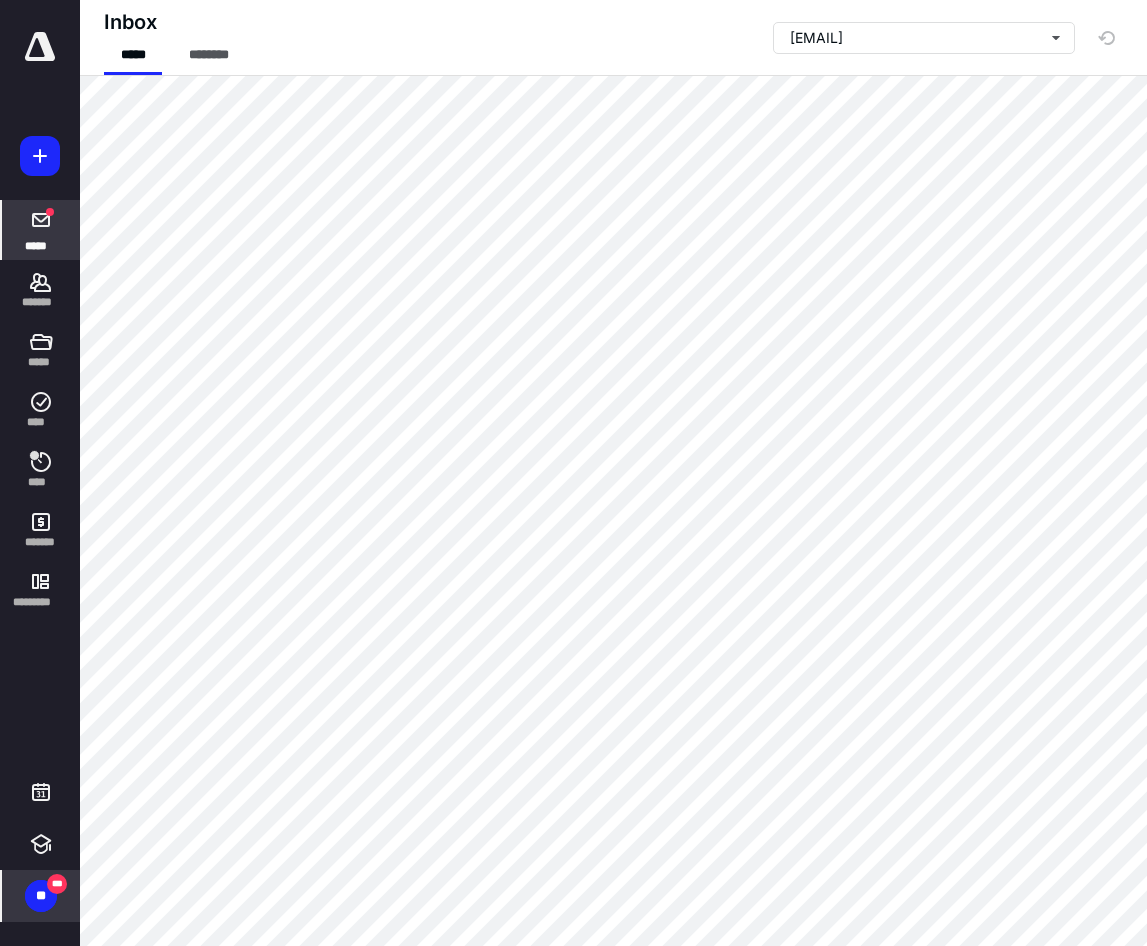 click on "**" at bounding box center (41, 896) 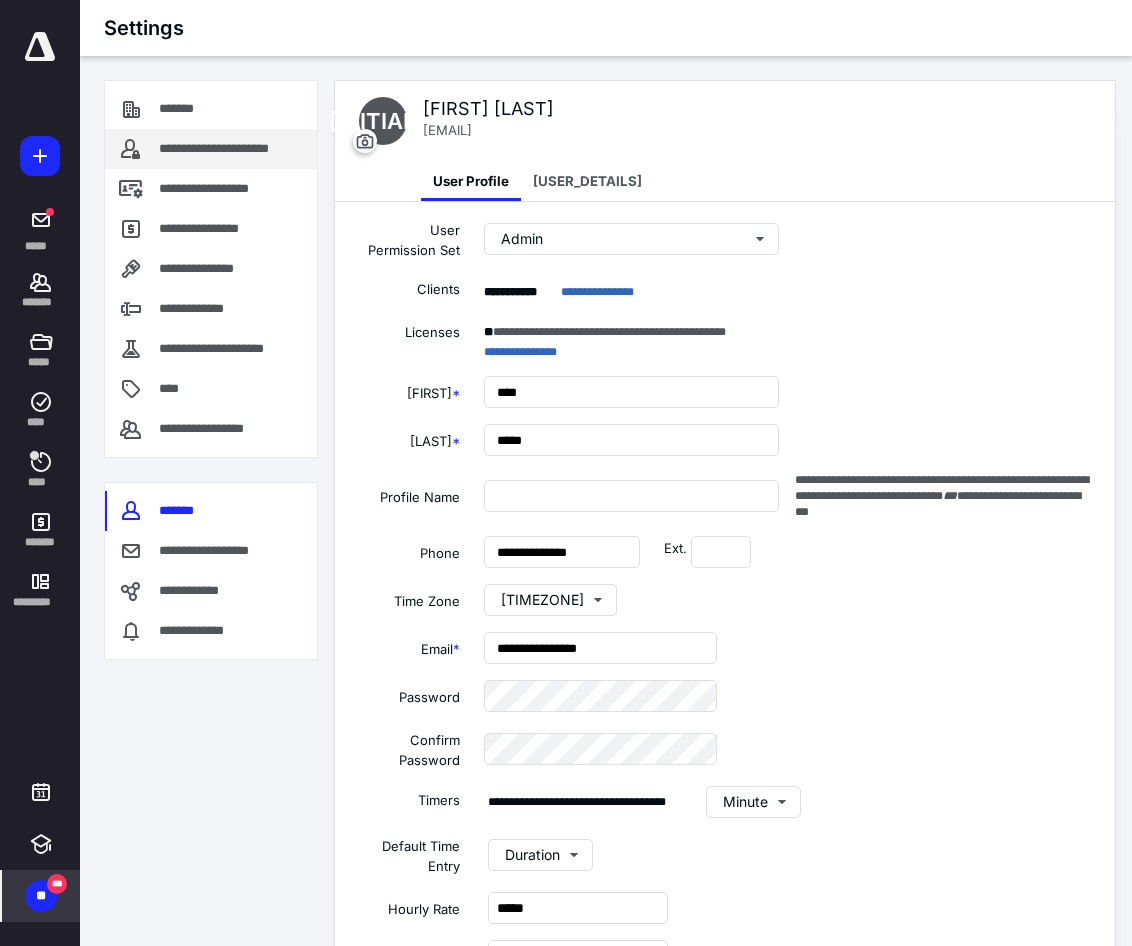 click on "**********" at bounding box center [234, 149] 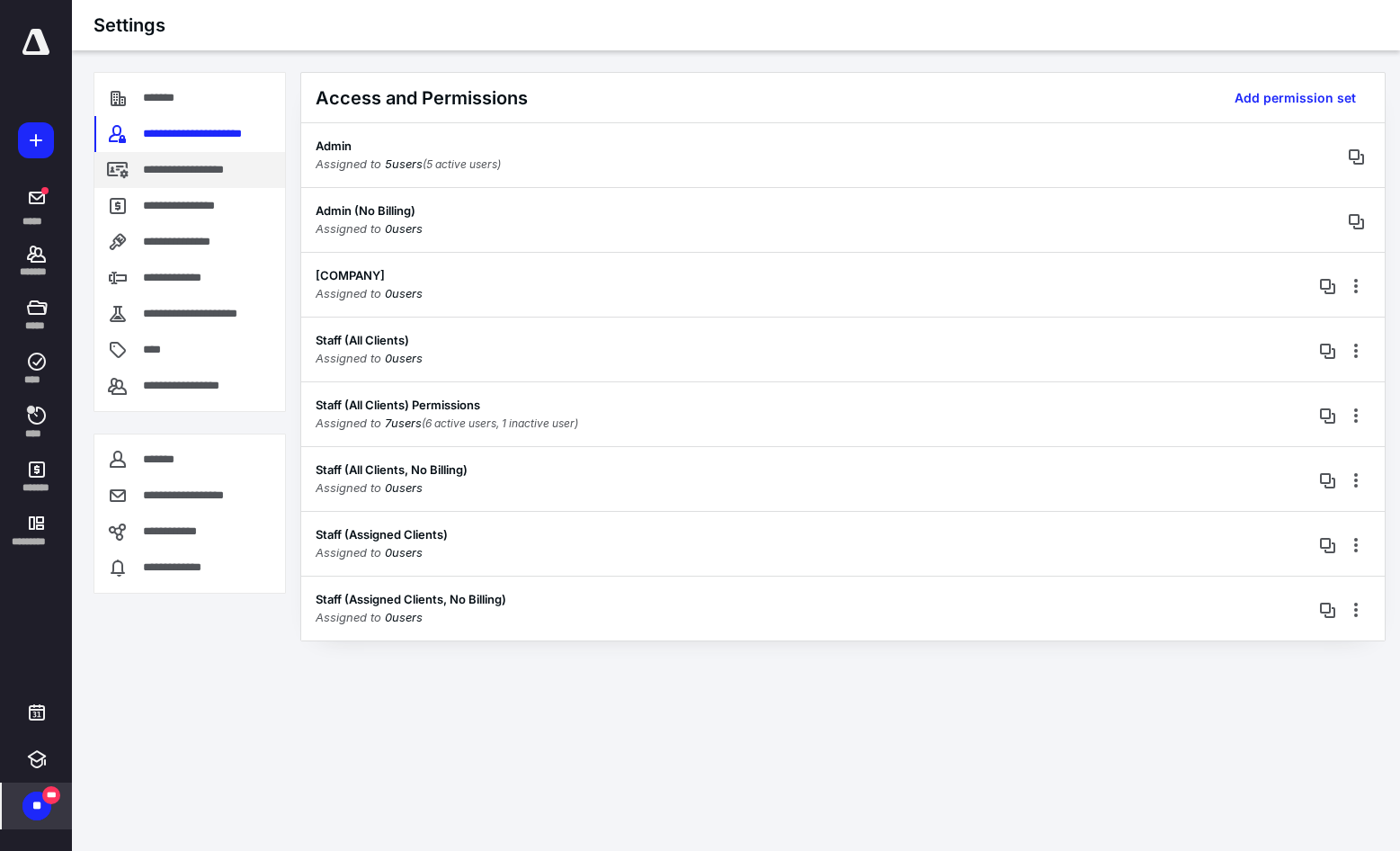 click on "**********" at bounding box center (203, 170) 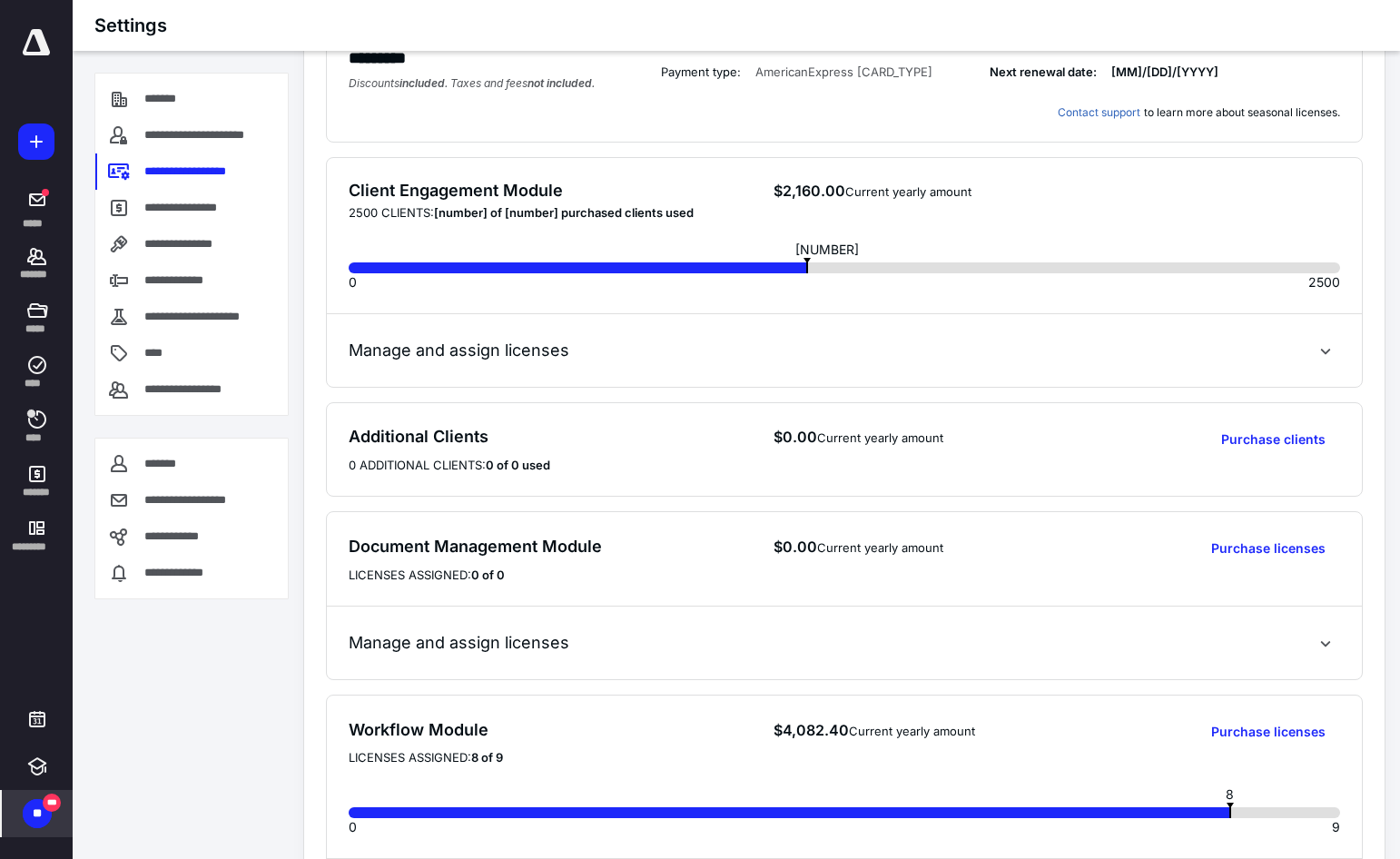 scroll, scrollTop: 272, scrollLeft: 0, axis: vertical 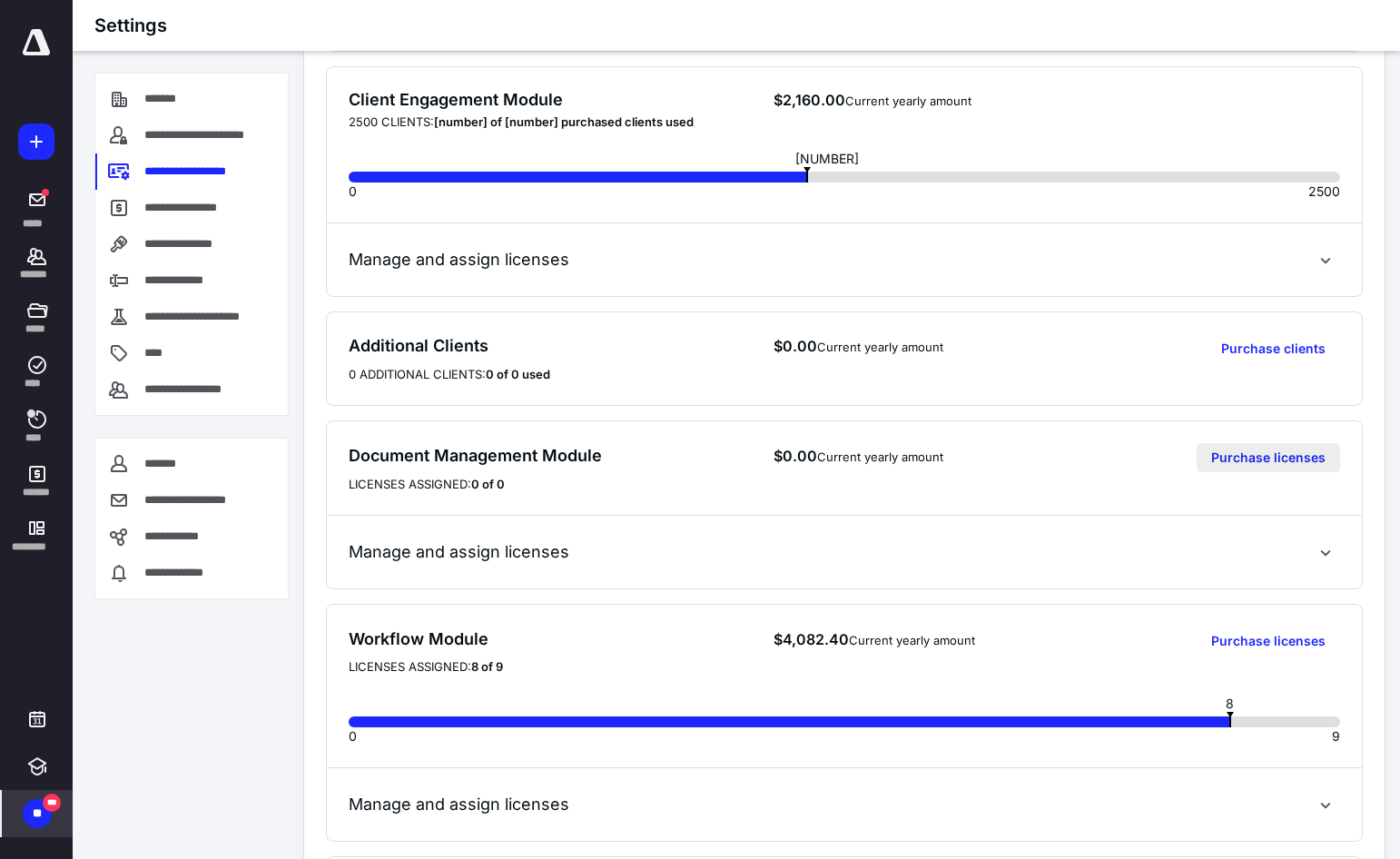 click on "Purchase licenses" at bounding box center [1273, 349] 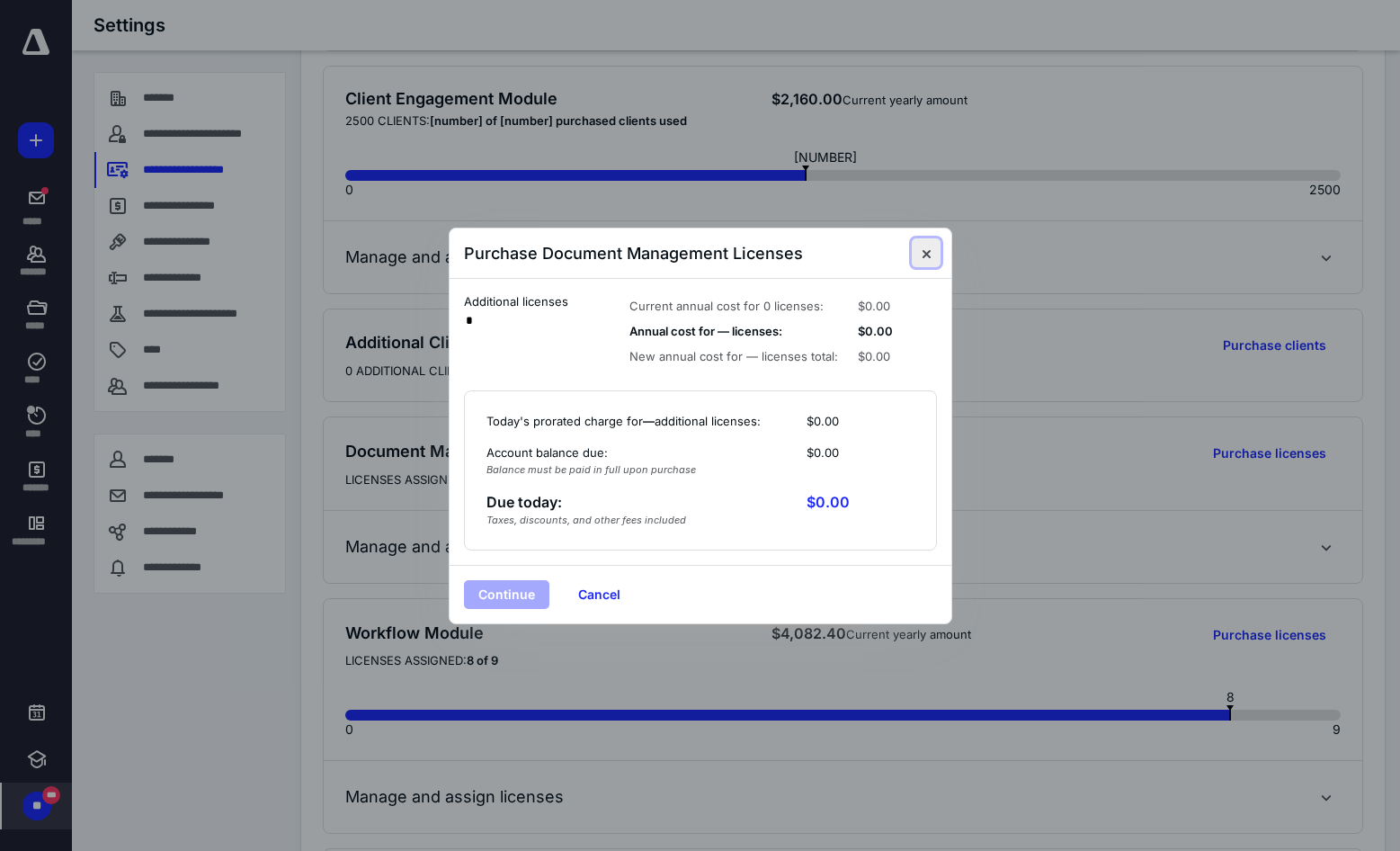 click at bounding box center (926, 253) 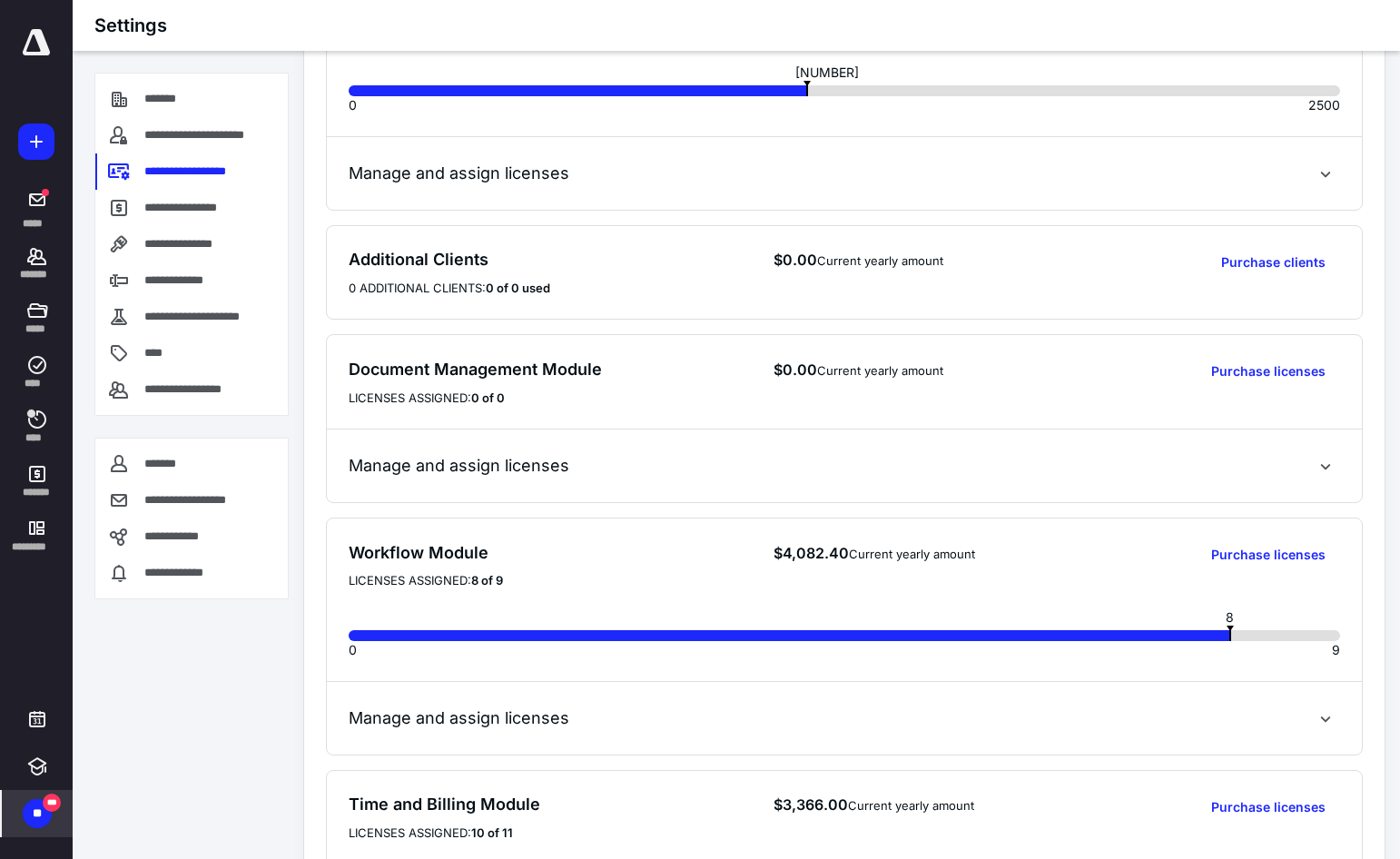 scroll, scrollTop: 312, scrollLeft: 0, axis: vertical 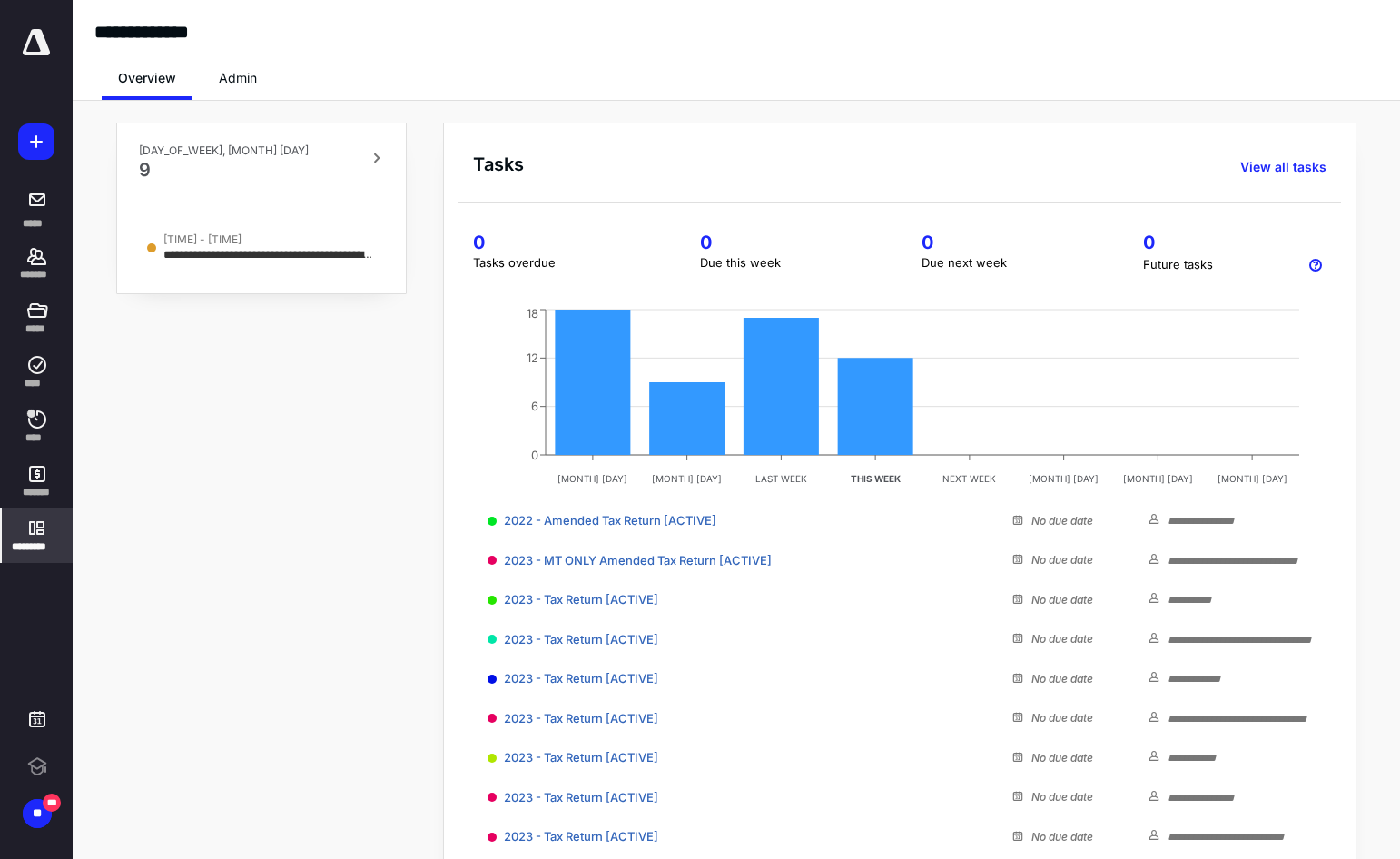 click at bounding box center (36, 528) 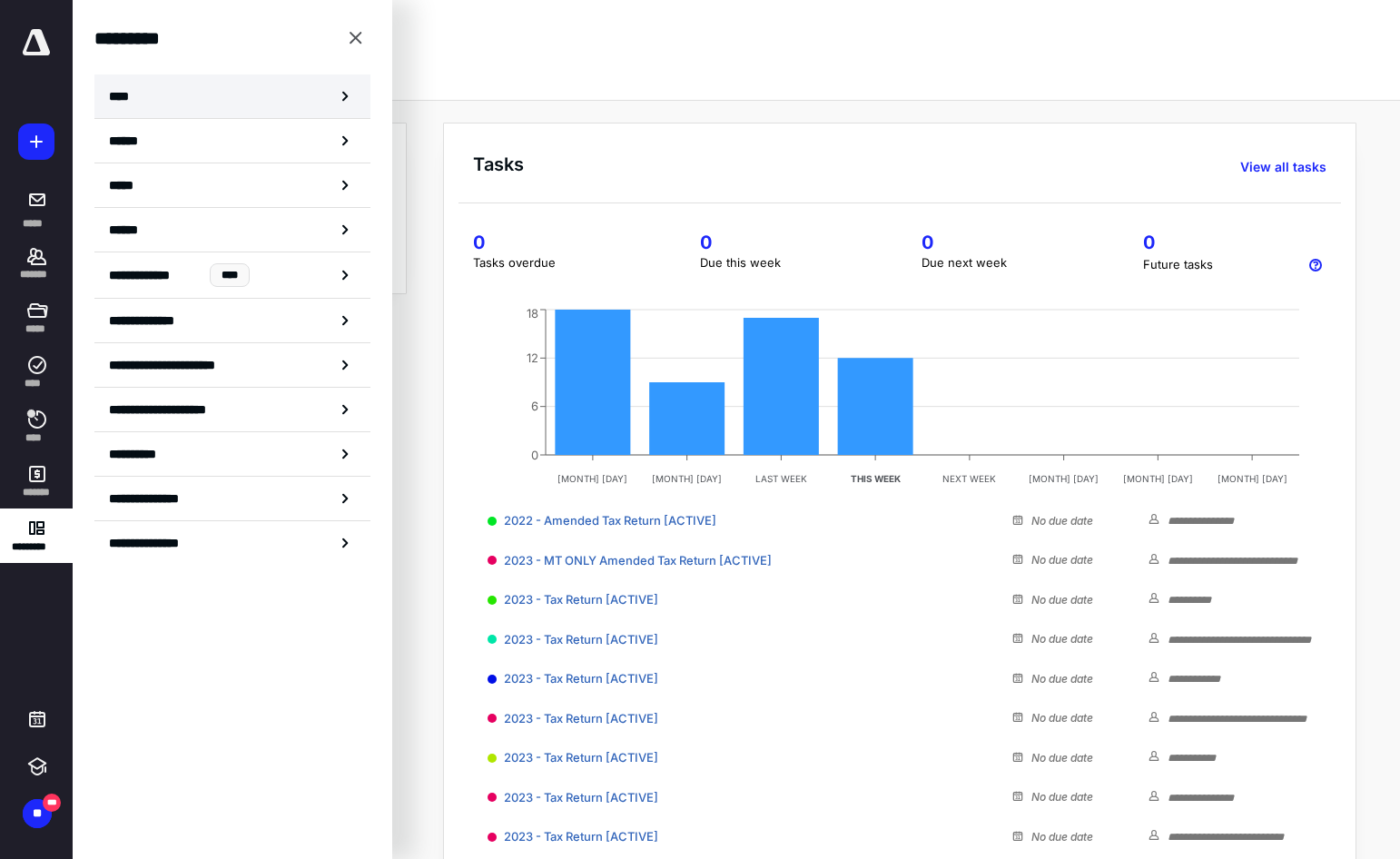 click on "****" at bounding box center [232, 96] 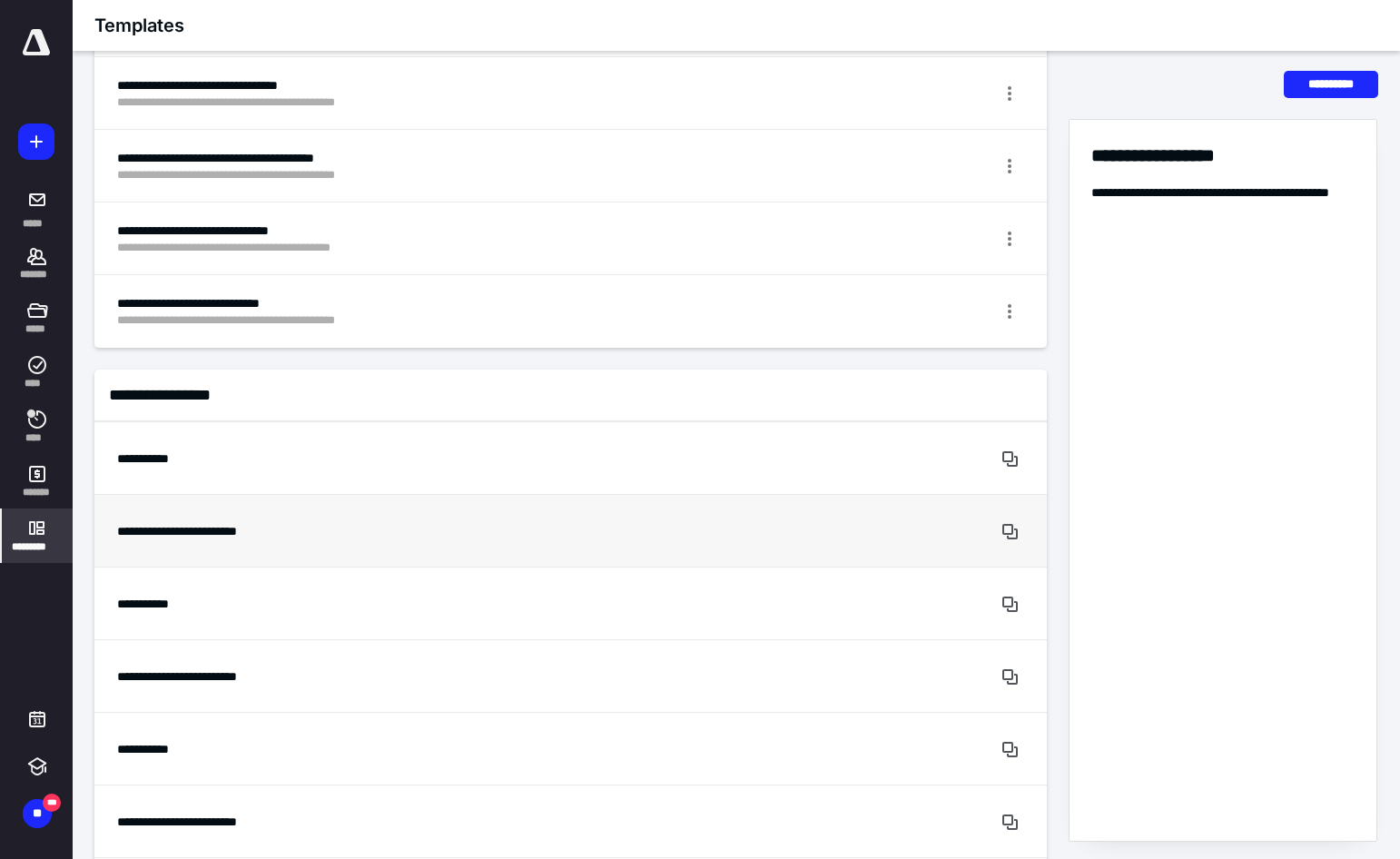 scroll, scrollTop: 454, scrollLeft: 0, axis: vertical 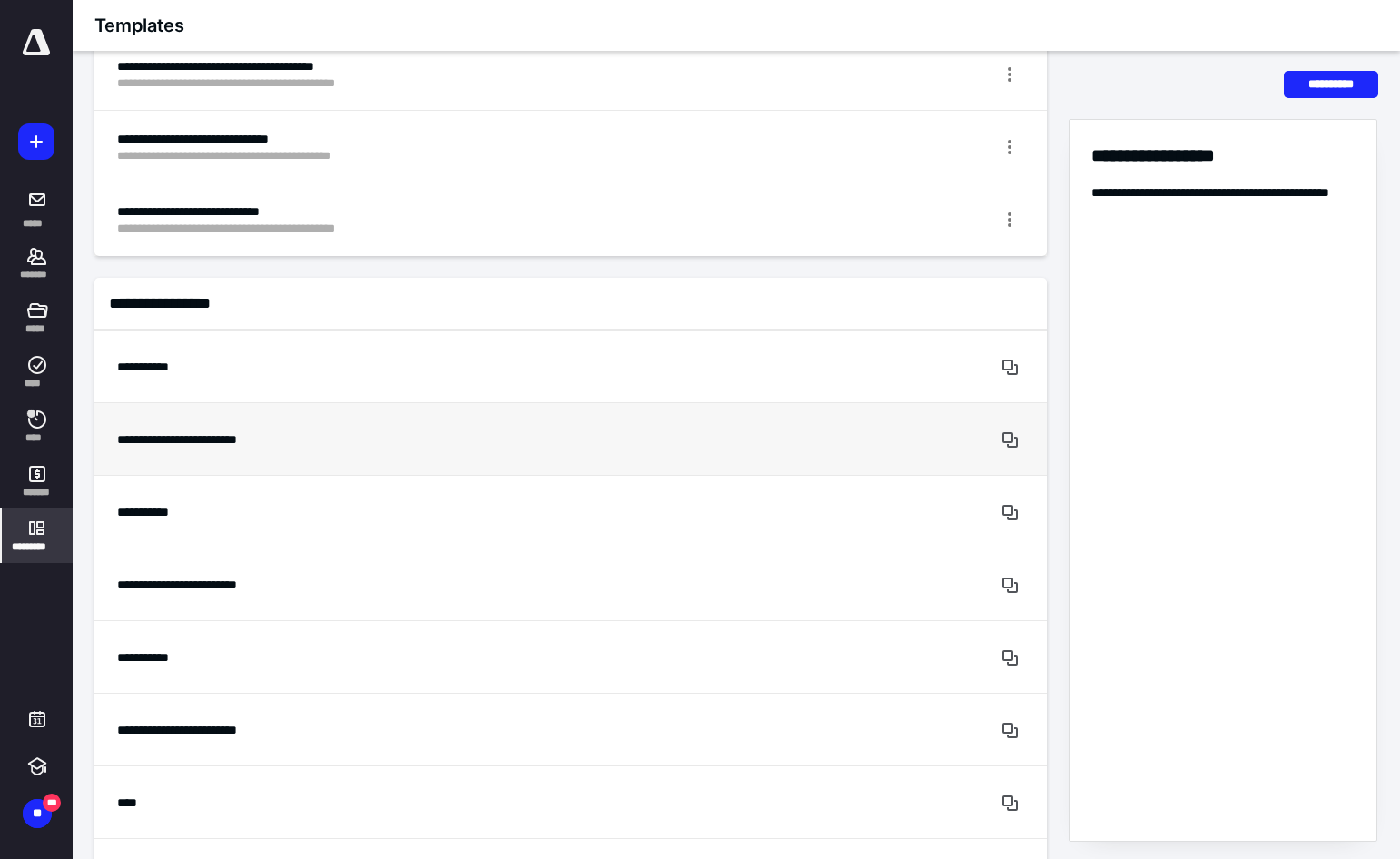 click on "**********" at bounding box center [502, 367] 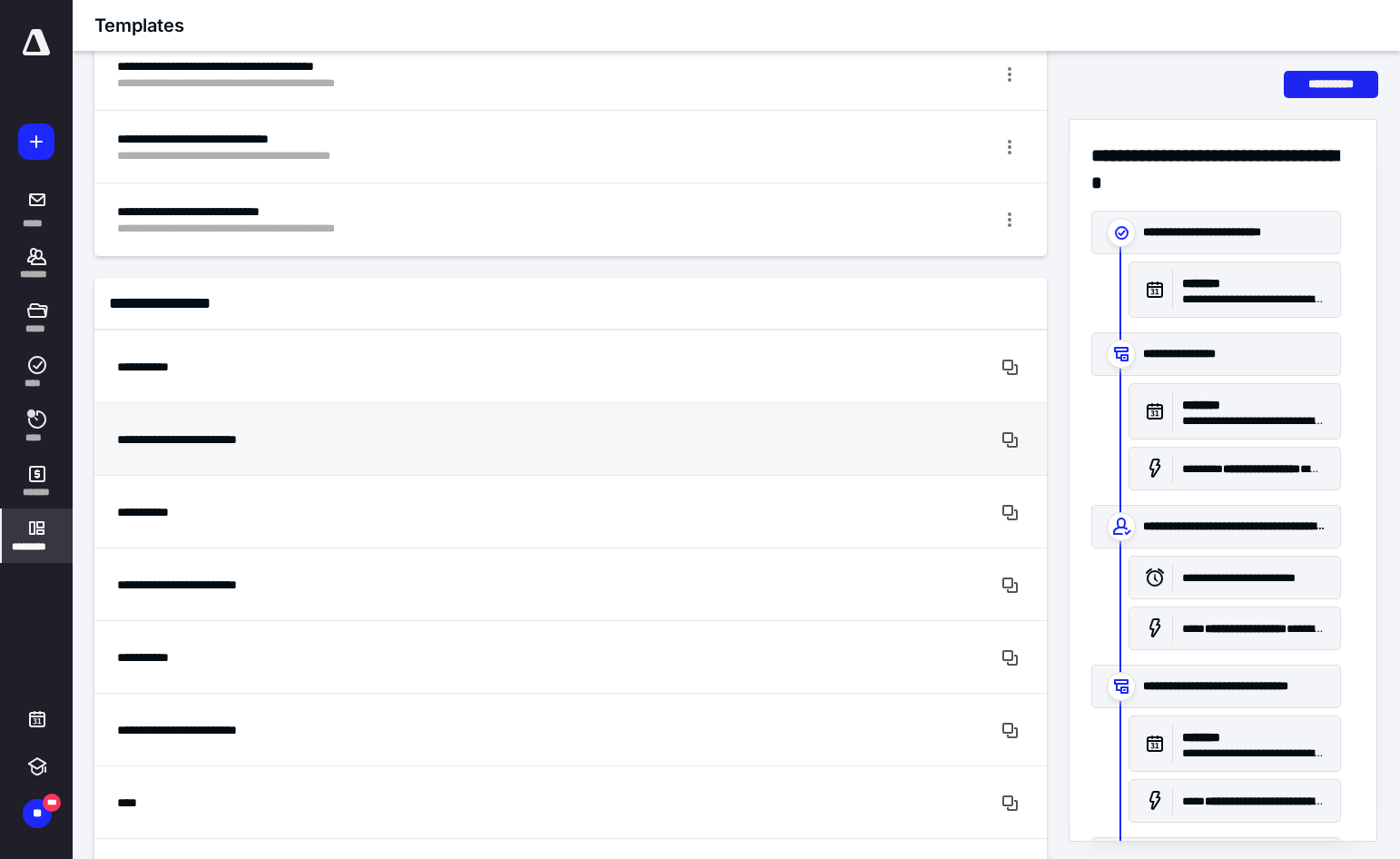 click on "**********" at bounding box center [1331, 84] 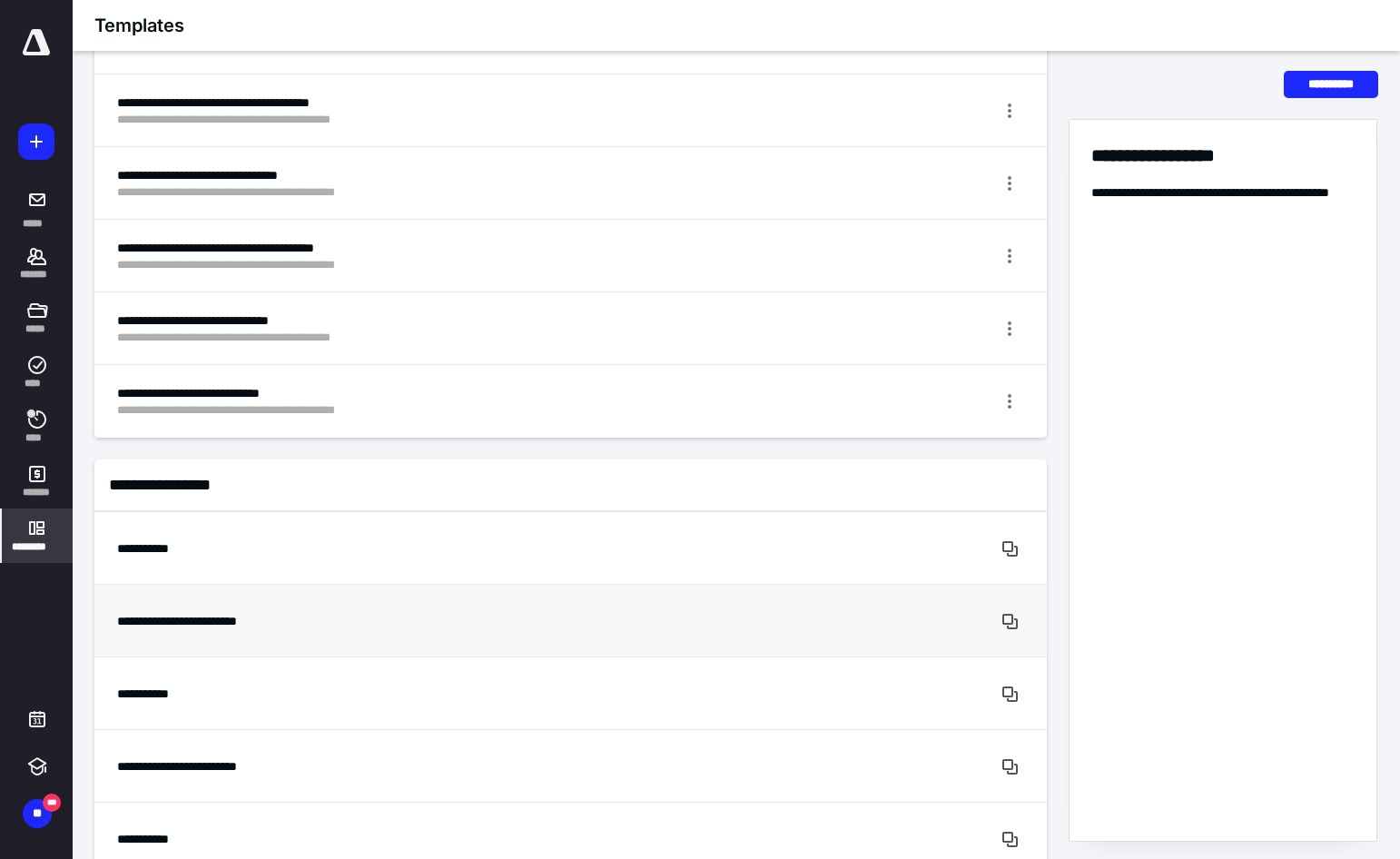 scroll, scrollTop: 363, scrollLeft: 0, axis: vertical 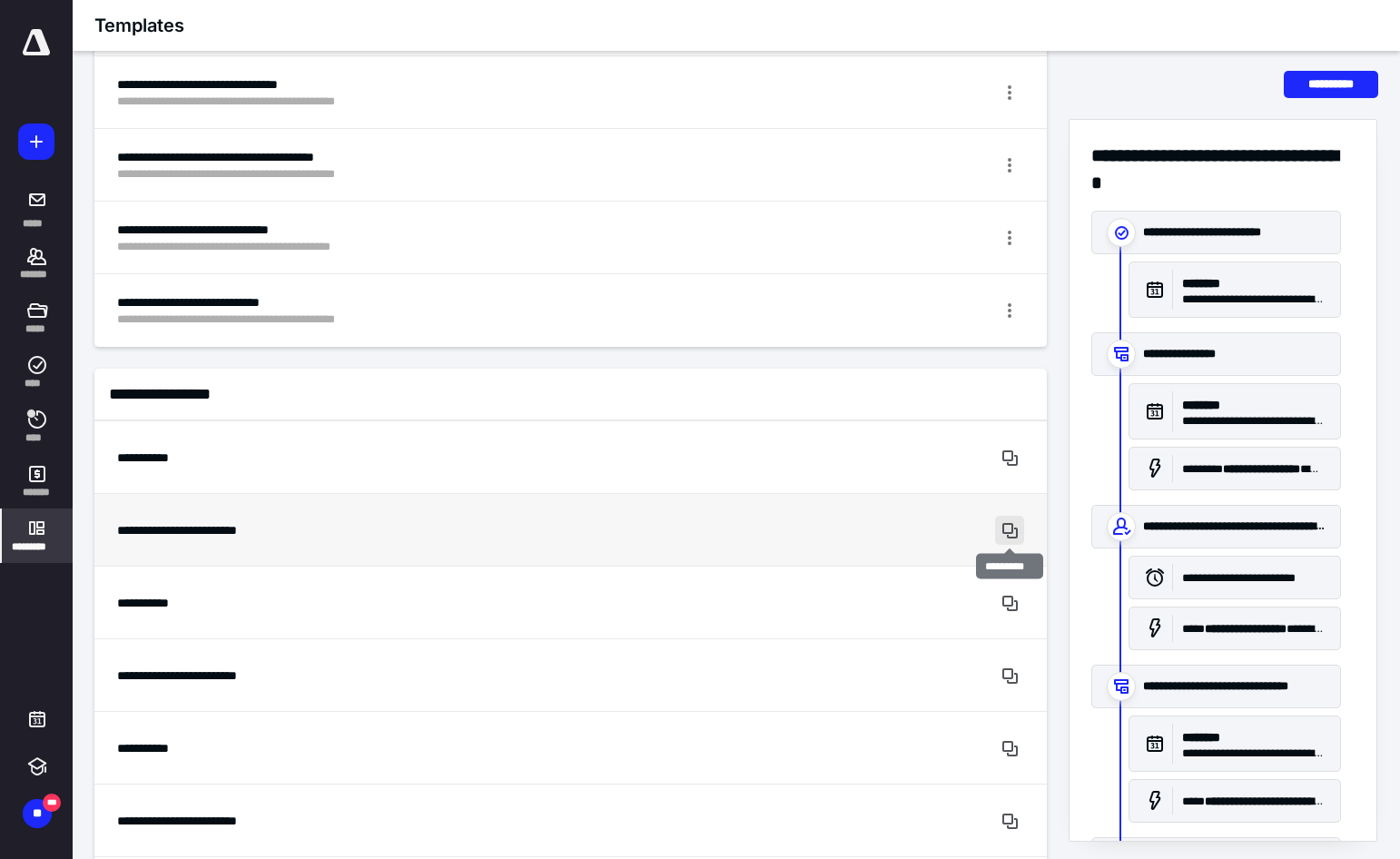 click at bounding box center [1010, 458] 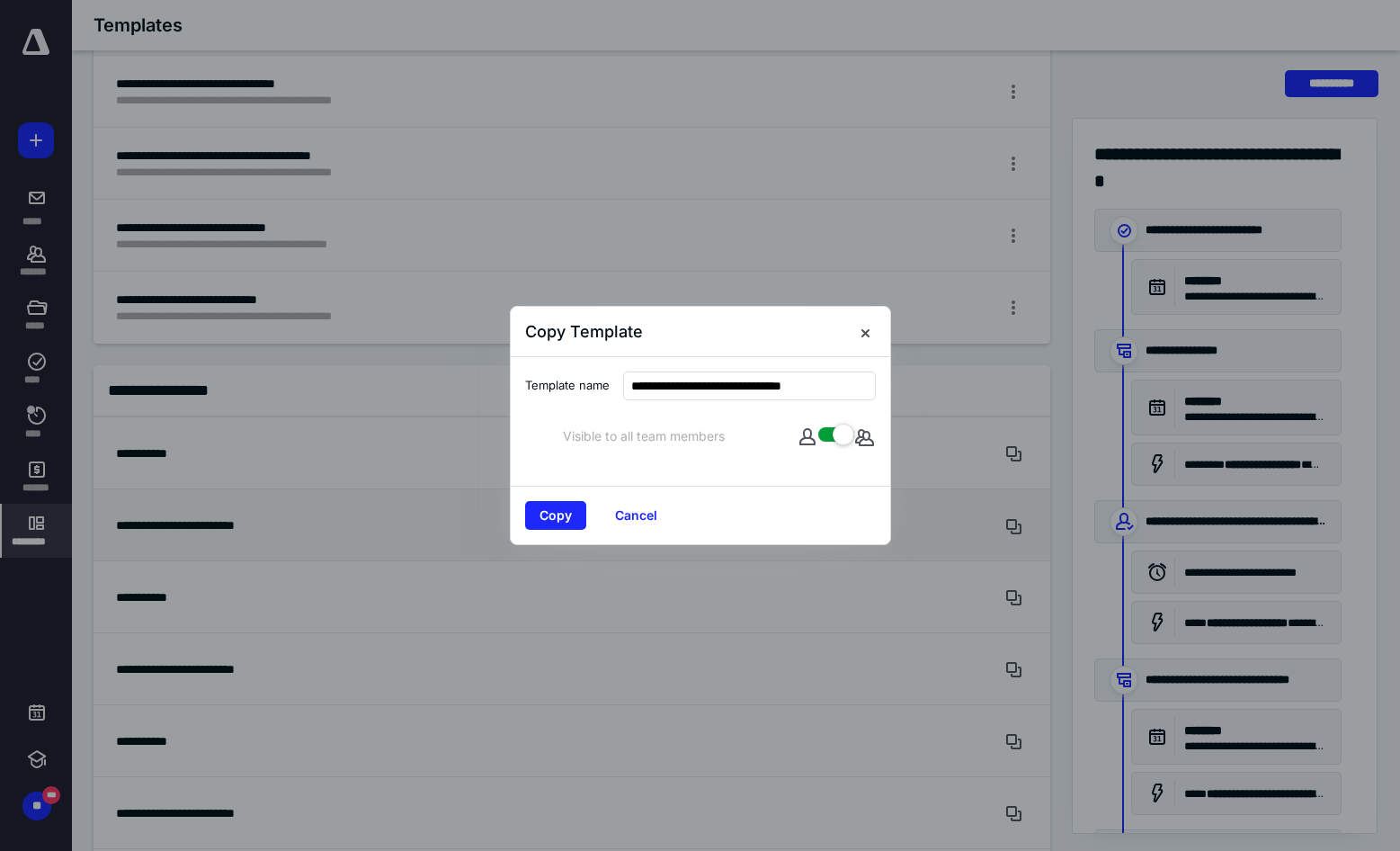 click at bounding box center (836, 431) 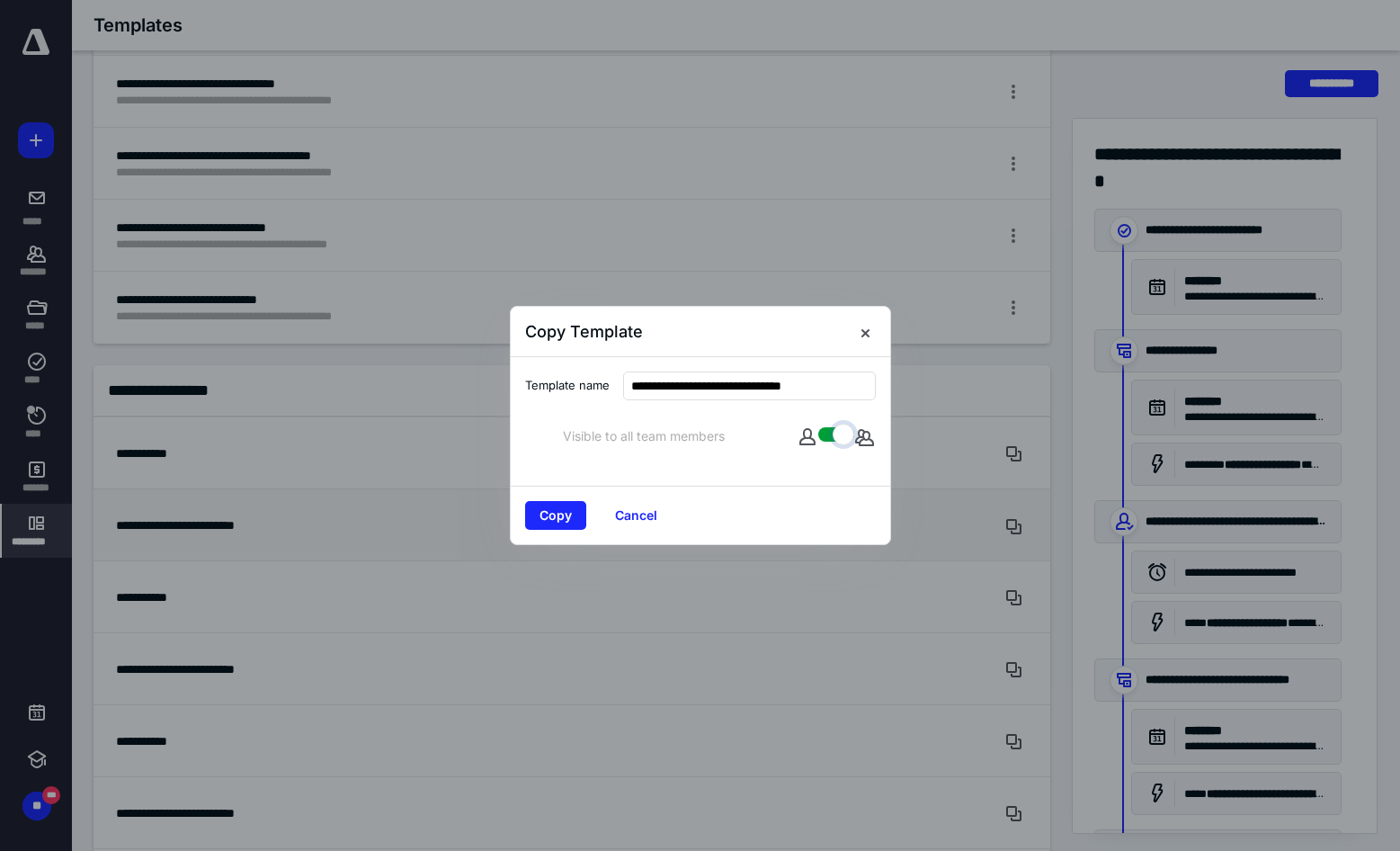 click at bounding box center (836, 432) 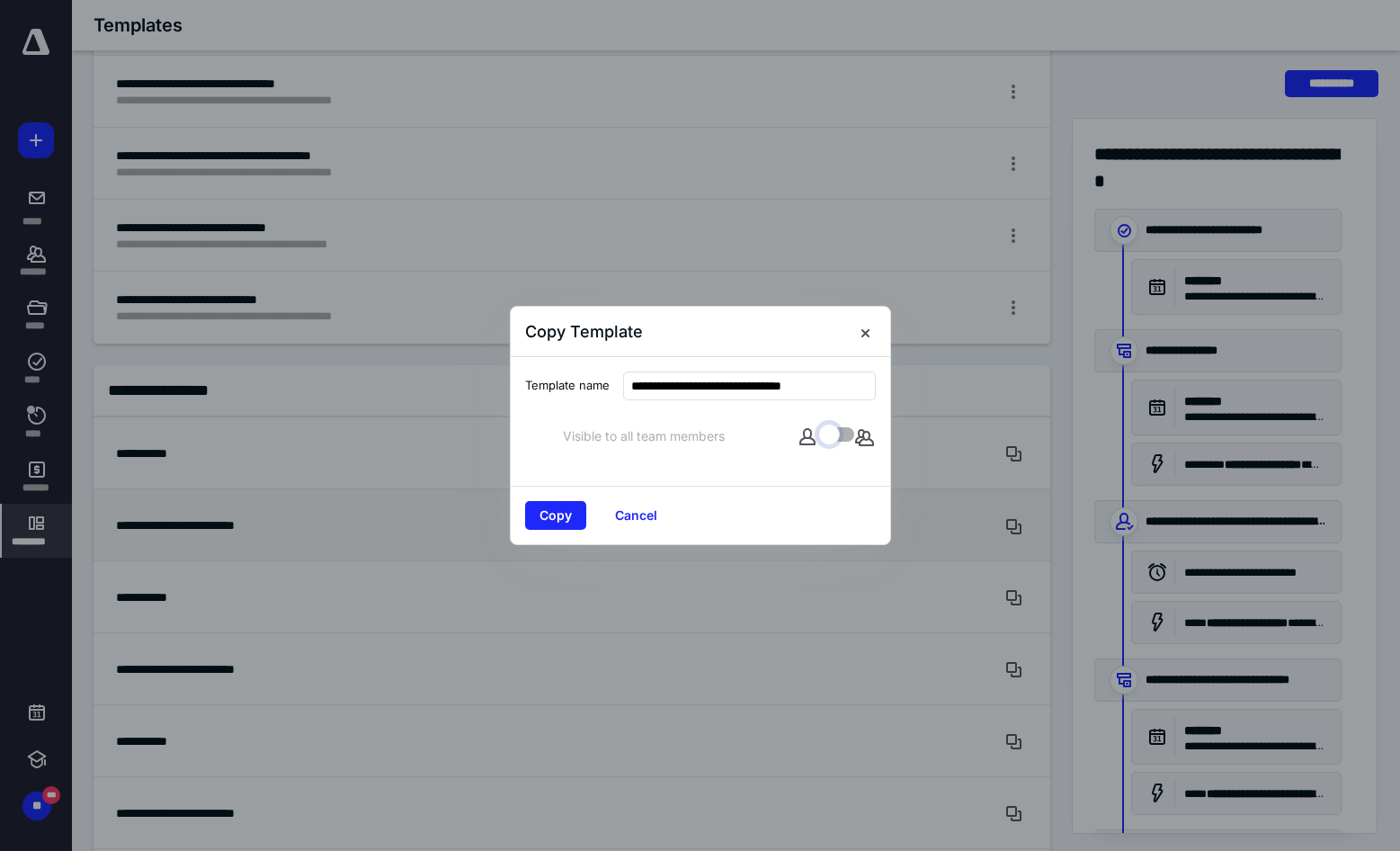 click at bounding box center [836, 432] 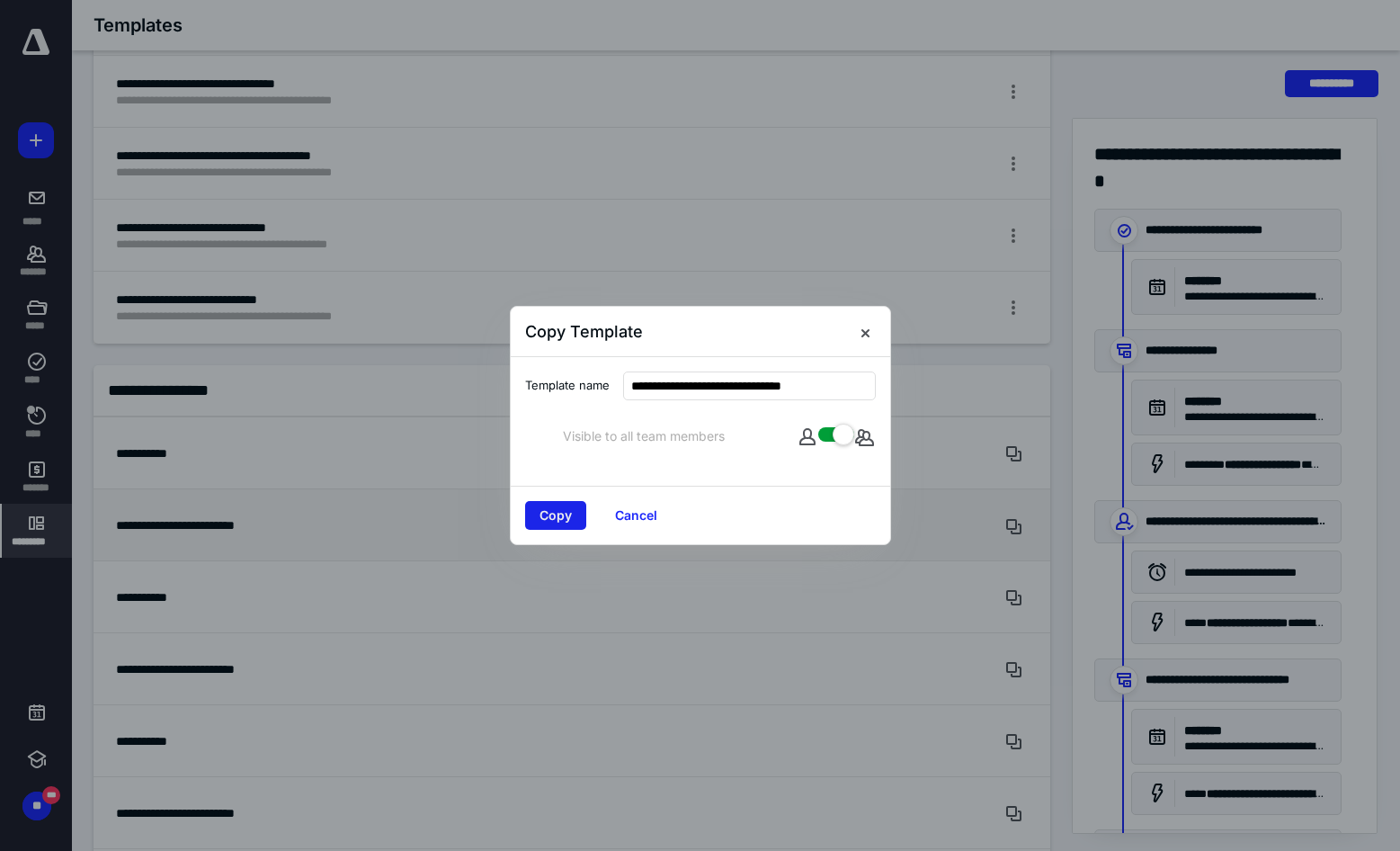 click on "Copy" at bounding box center [556, 515] 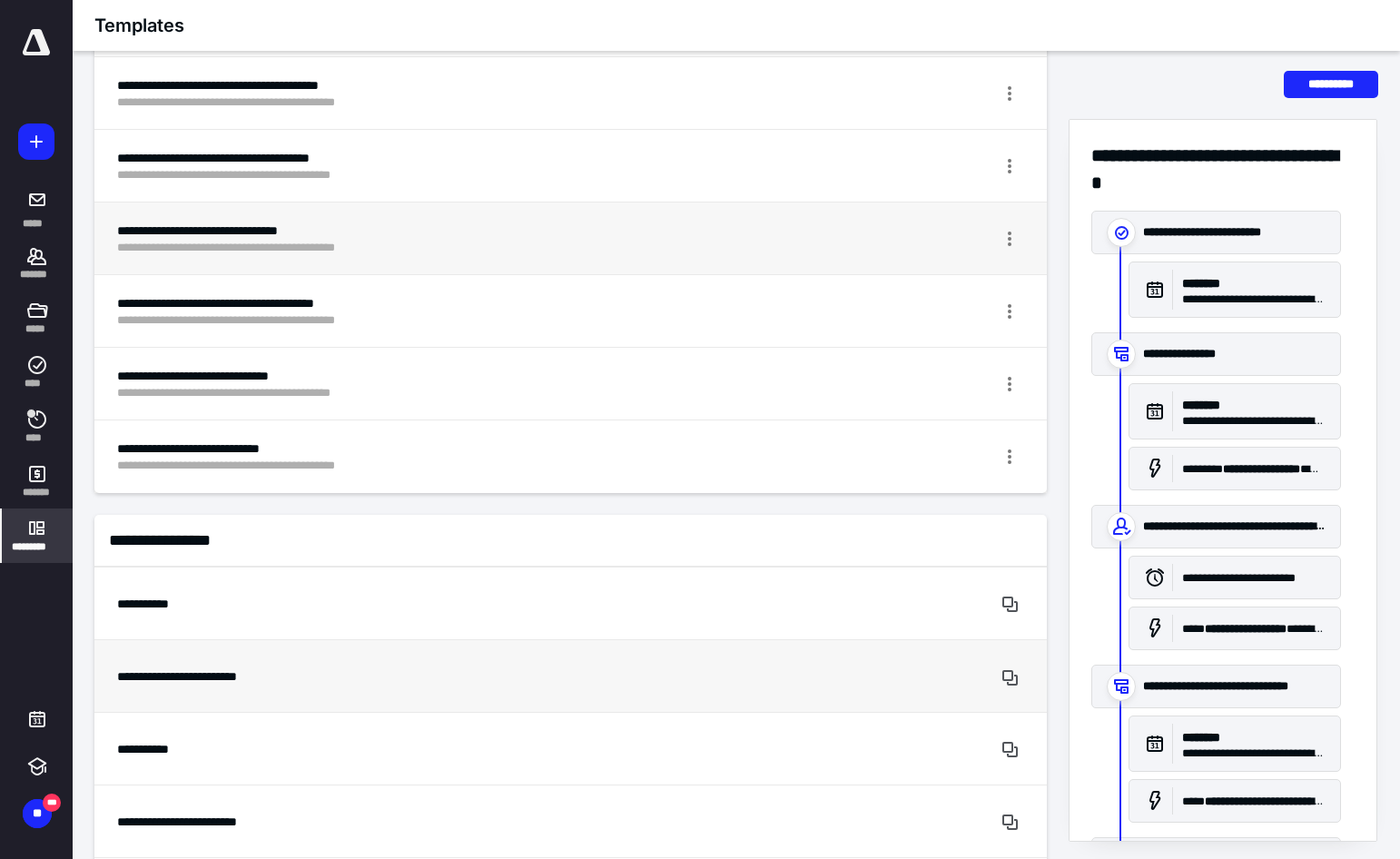 scroll, scrollTop: 0, scrollLeft: 0, axis: both 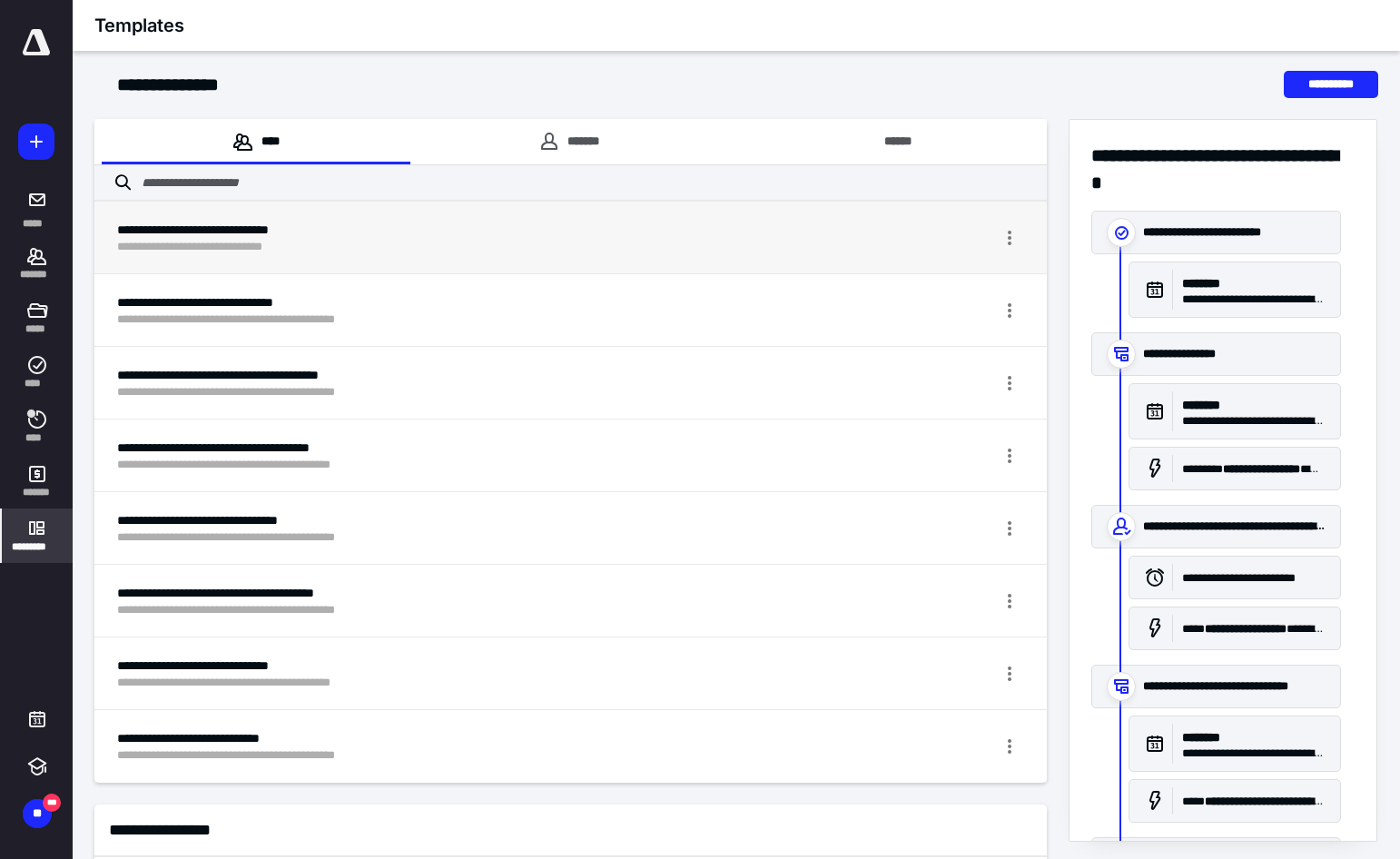 click on "**********" at bounding box center [502, 247] 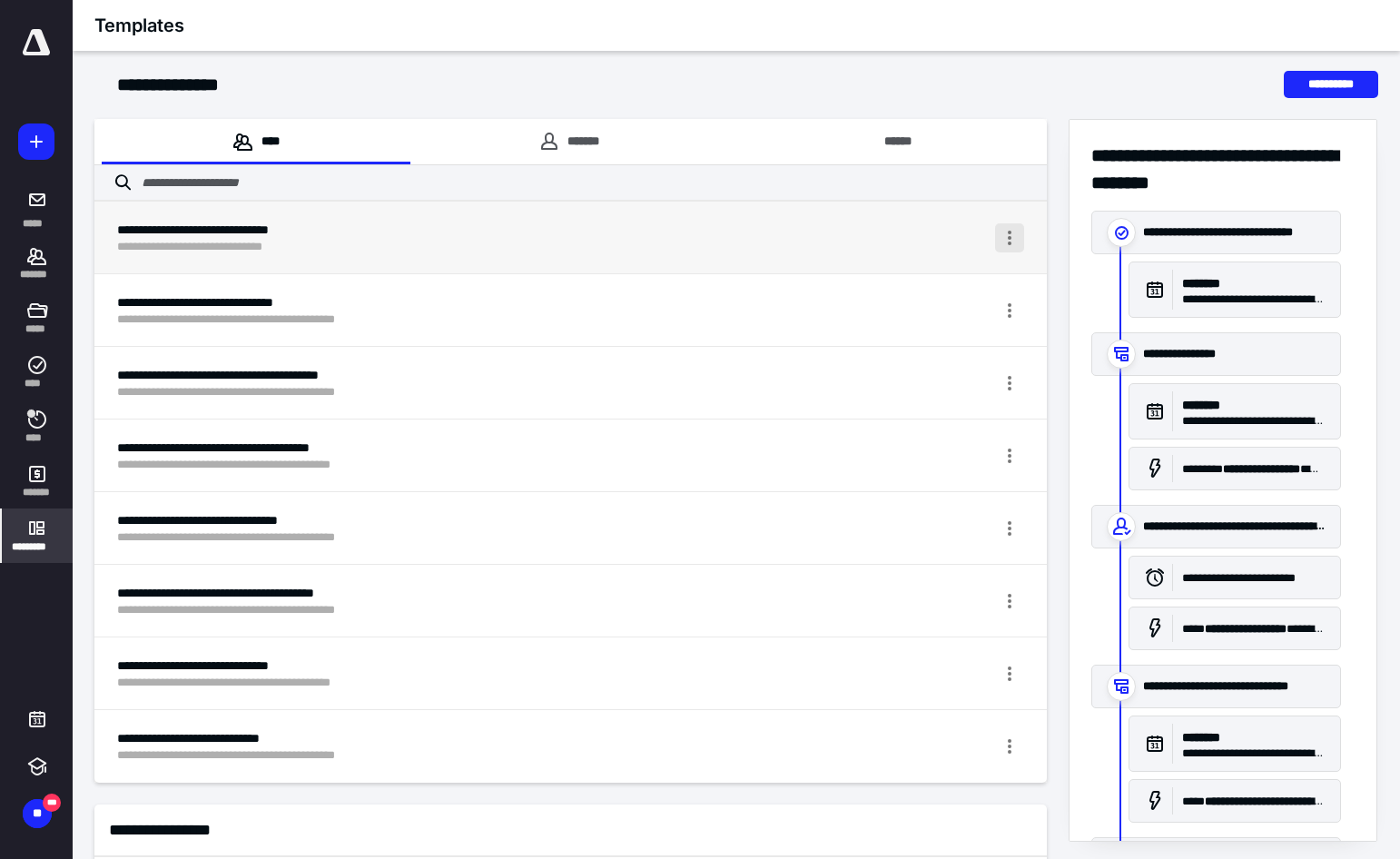 click at bounding box center (1010, 238) 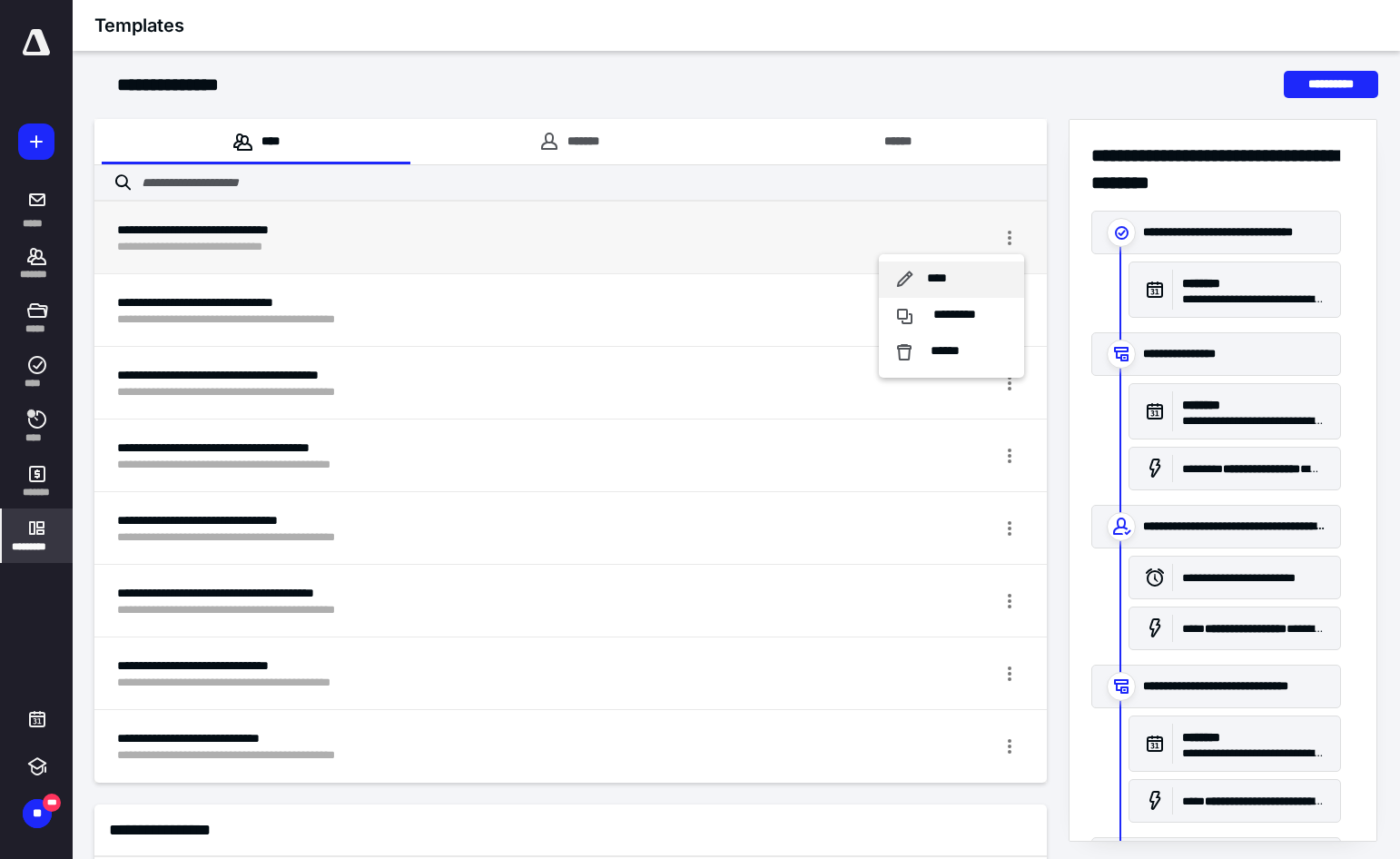 click on "****" at bounding box center [937, 279] 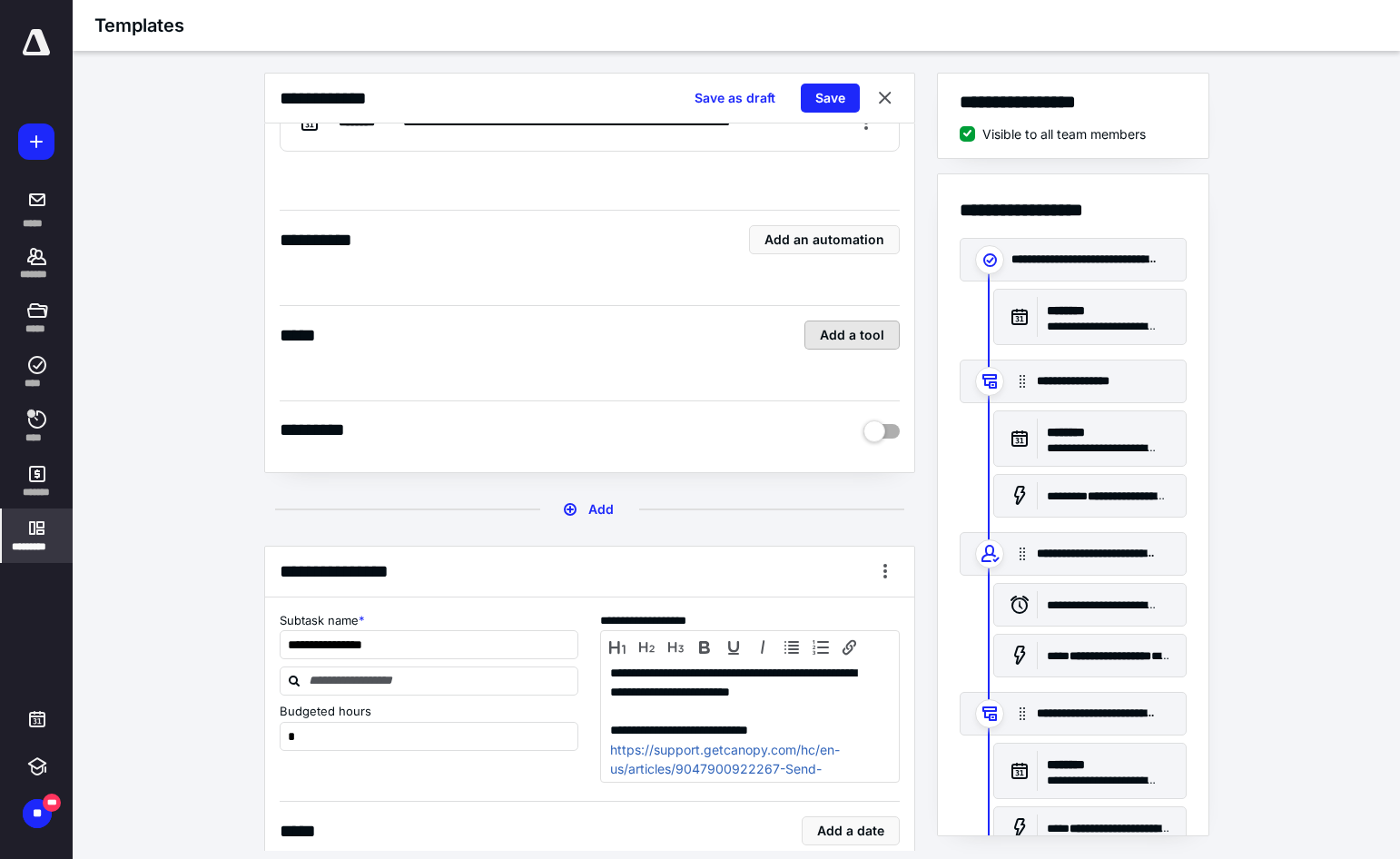 click on "Add a tool" at bounding box center [851, 61] 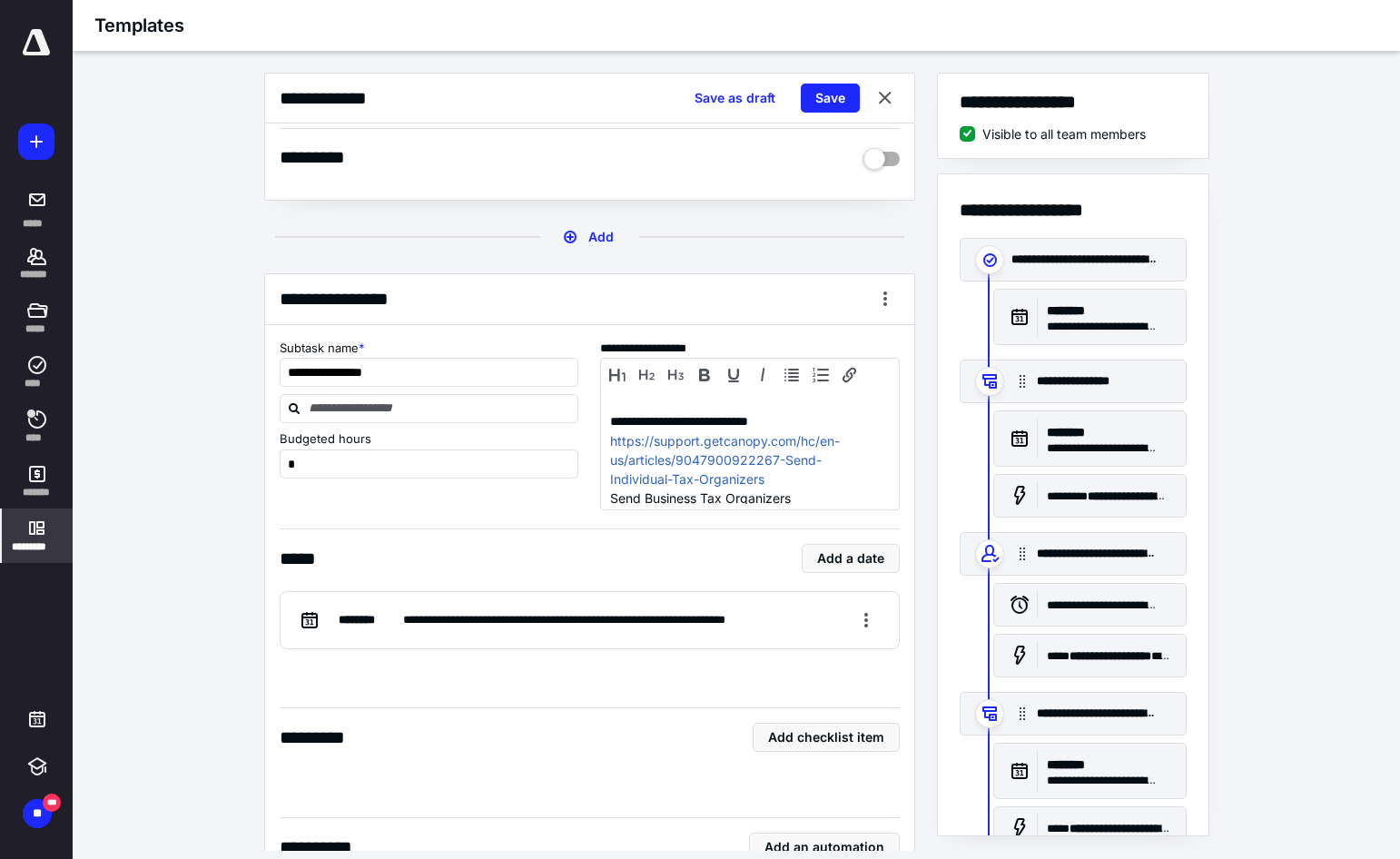 scroll, scrollTop: 0, scrollLeft: 0, axis: both 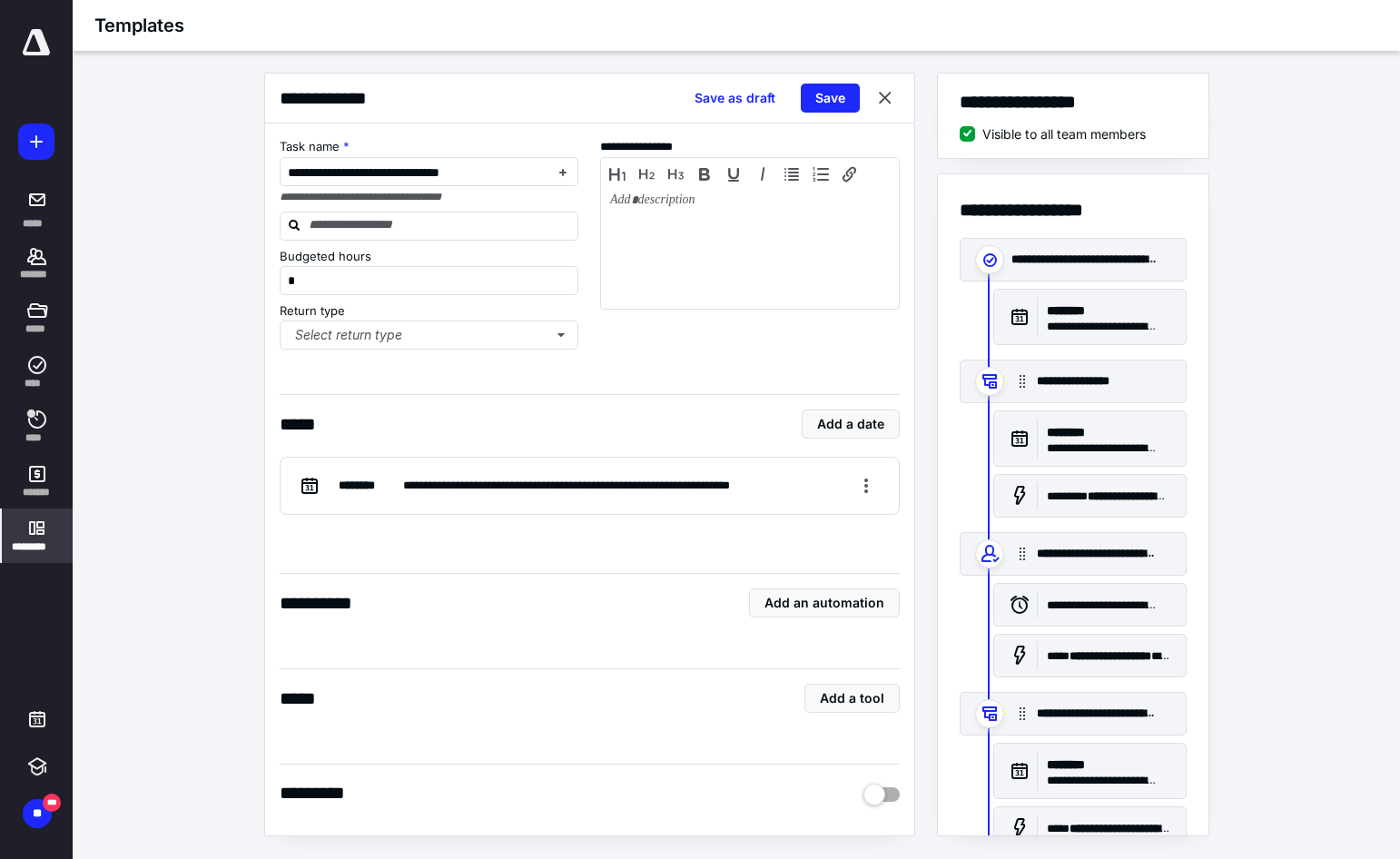 click at bounding box center [37, 528] 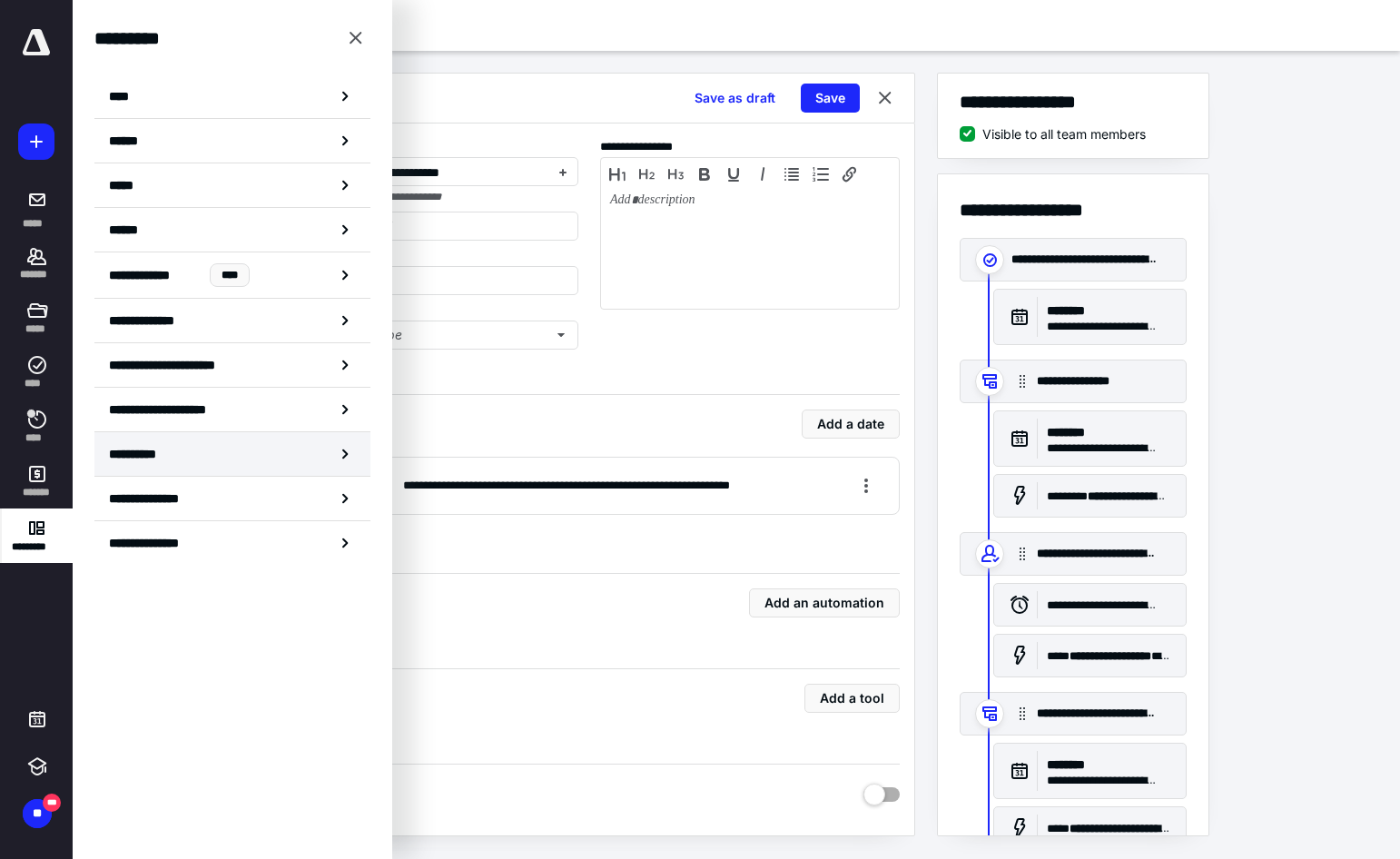 click on "**********" at bounding box center (147, 454) 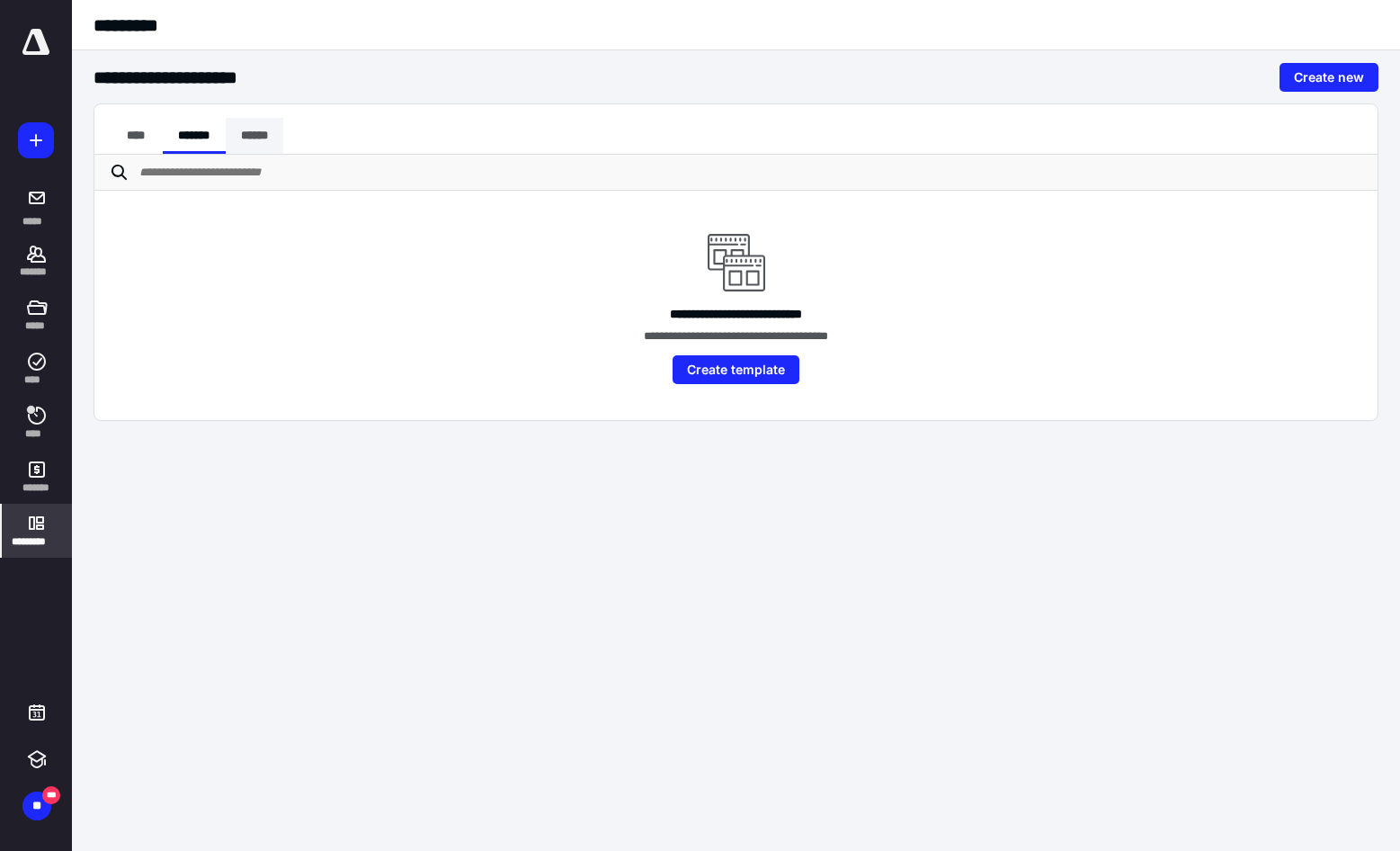 click on "******" at bounding box center [254, 136] 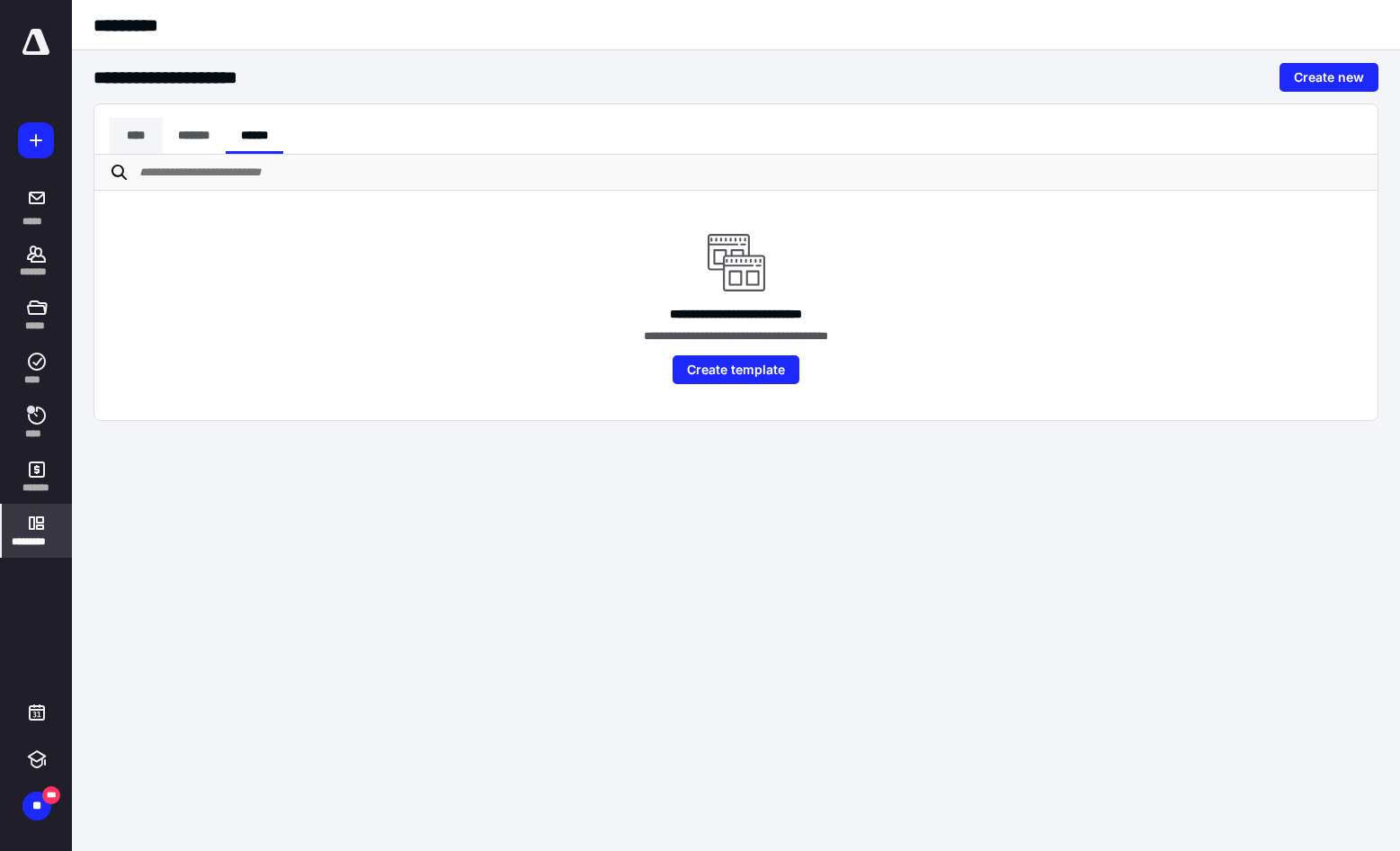 click on "****" at bounding box center [136, 136] 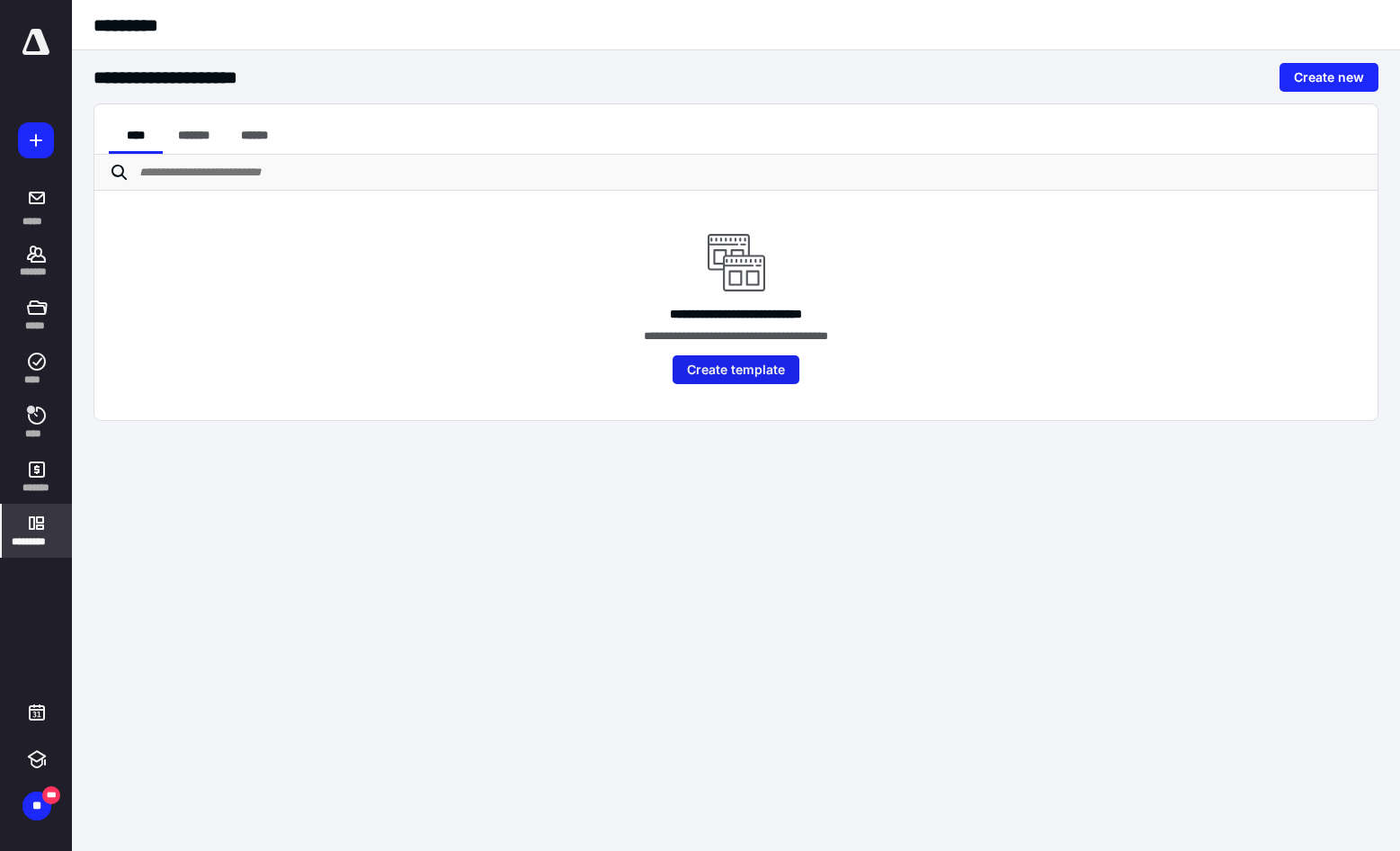click on "Create template" at bounding box center [736, 370] 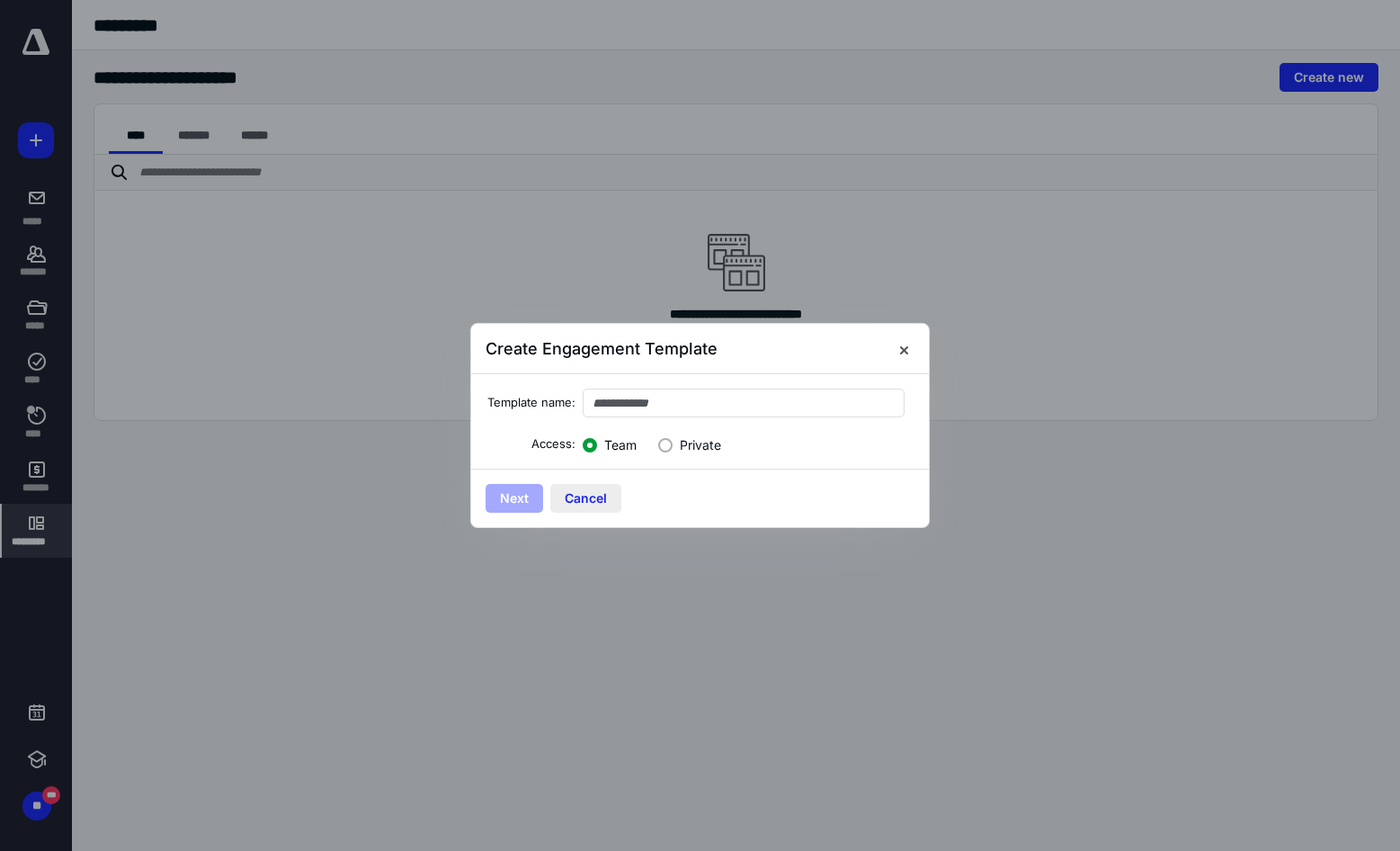 click on "Cancel" at bounding box center [585, 498] 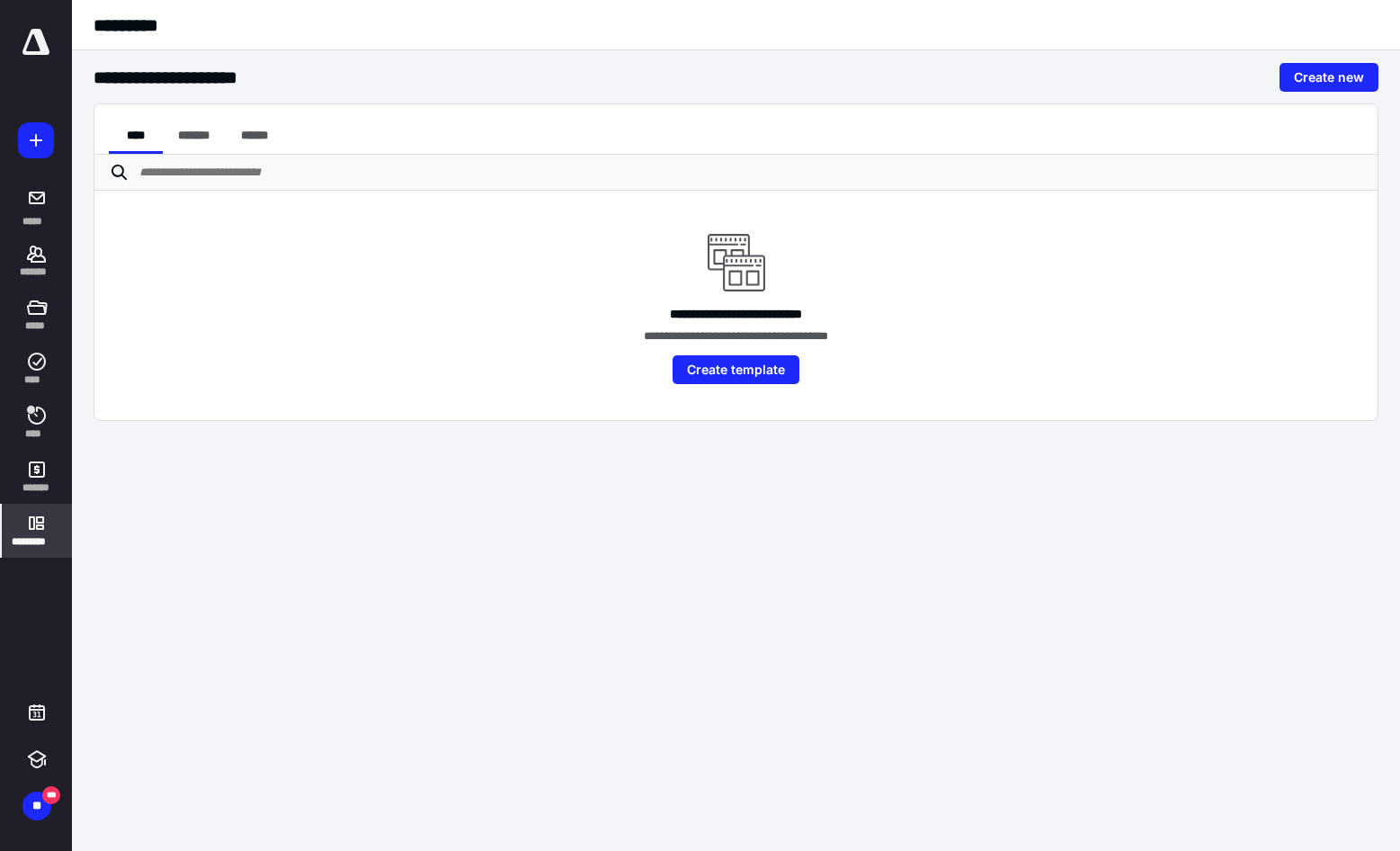 click on "*********" at bounding box center [37, 542] 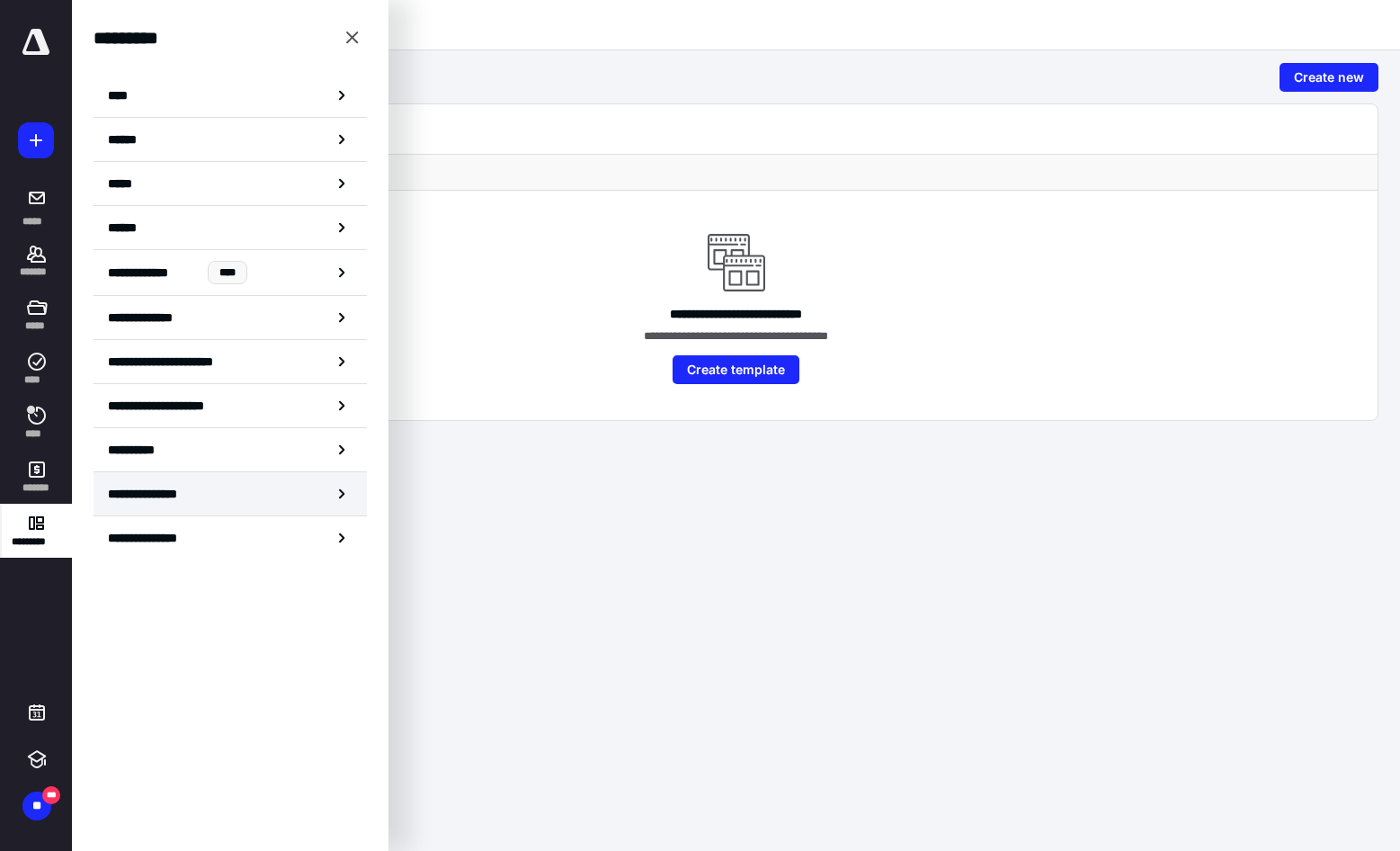 click on "**********" at bounding box center (161, 494) 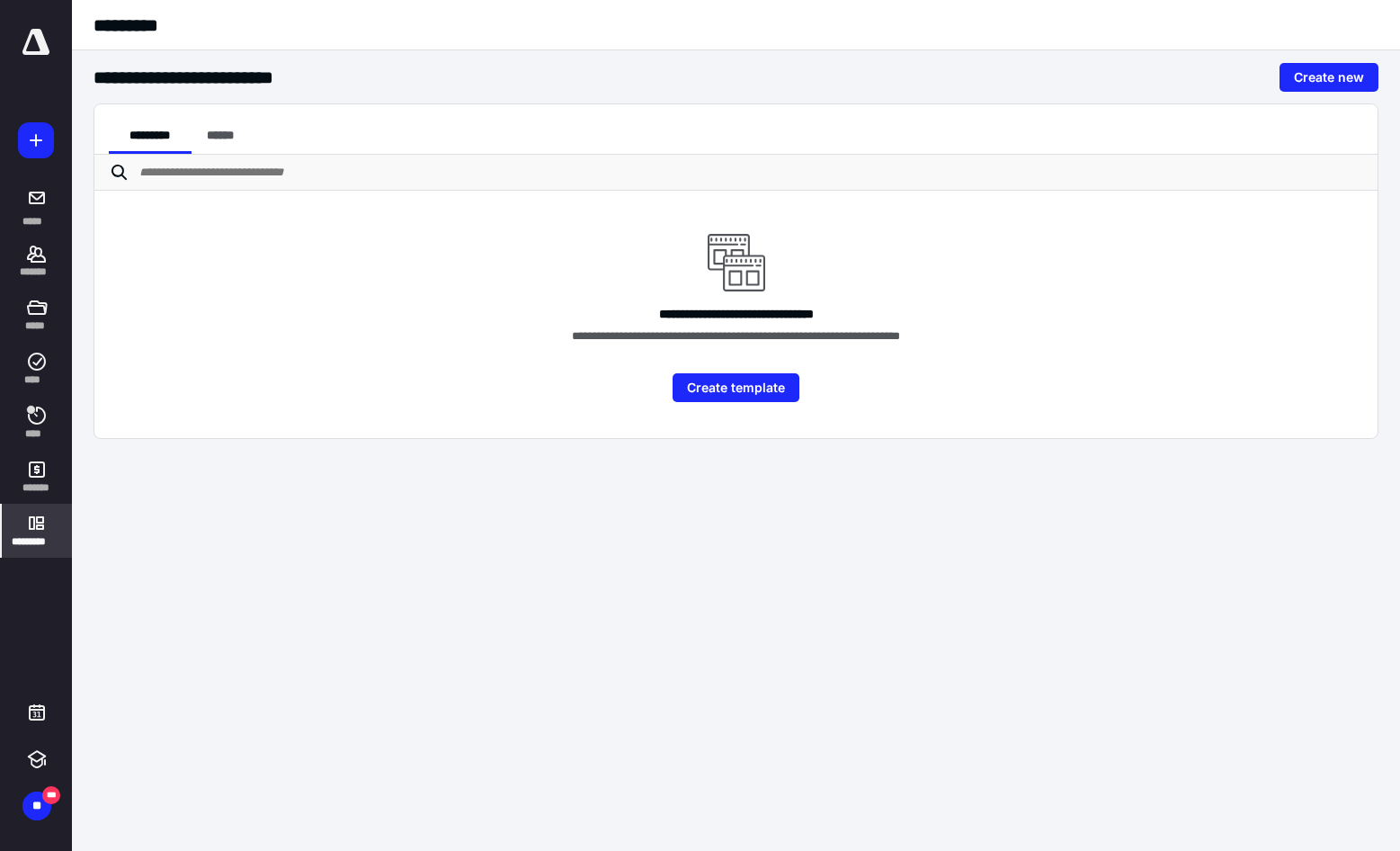 click at bounding box center [36, 523] 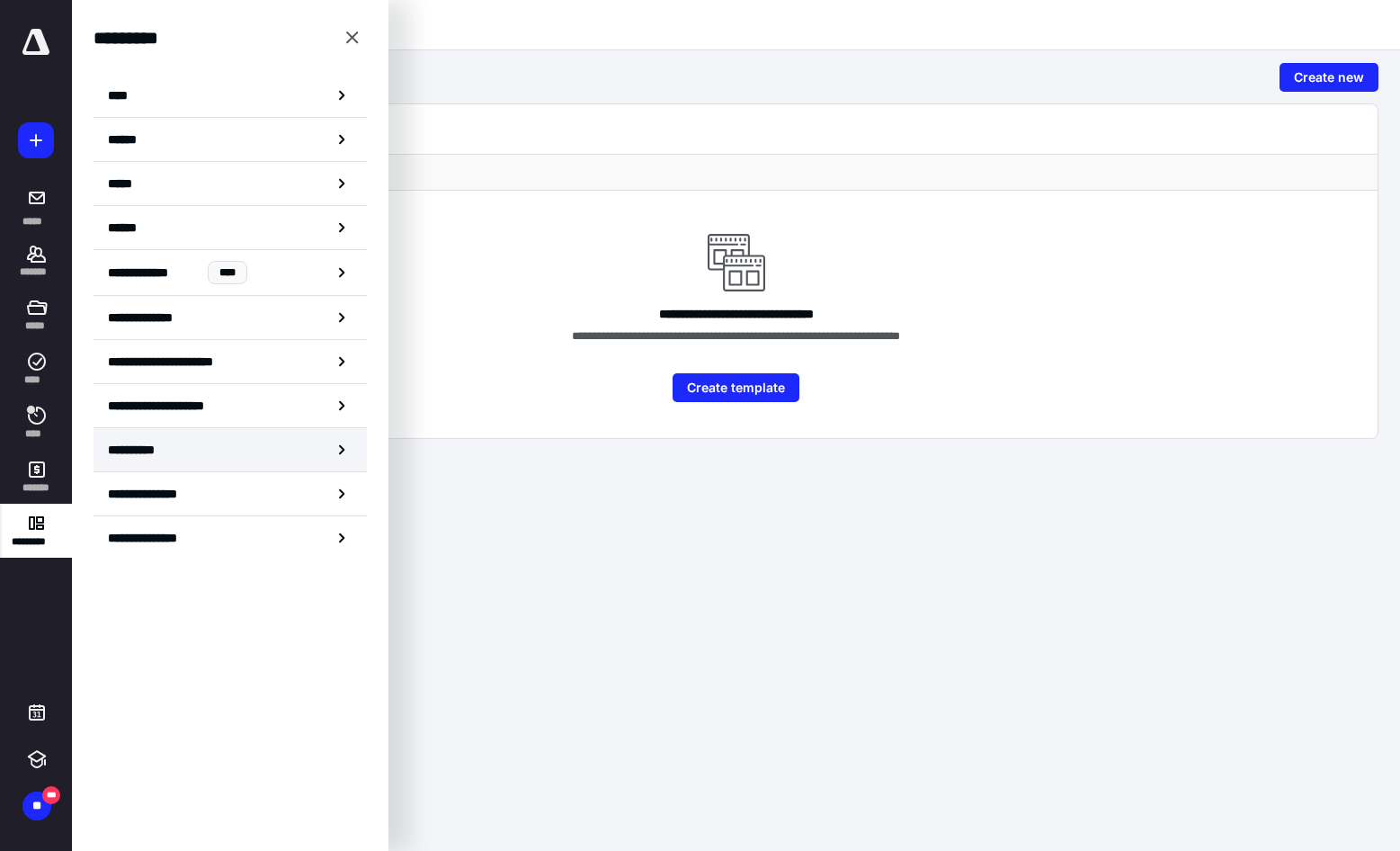 click on "**********" at bounding box center (230, 450) 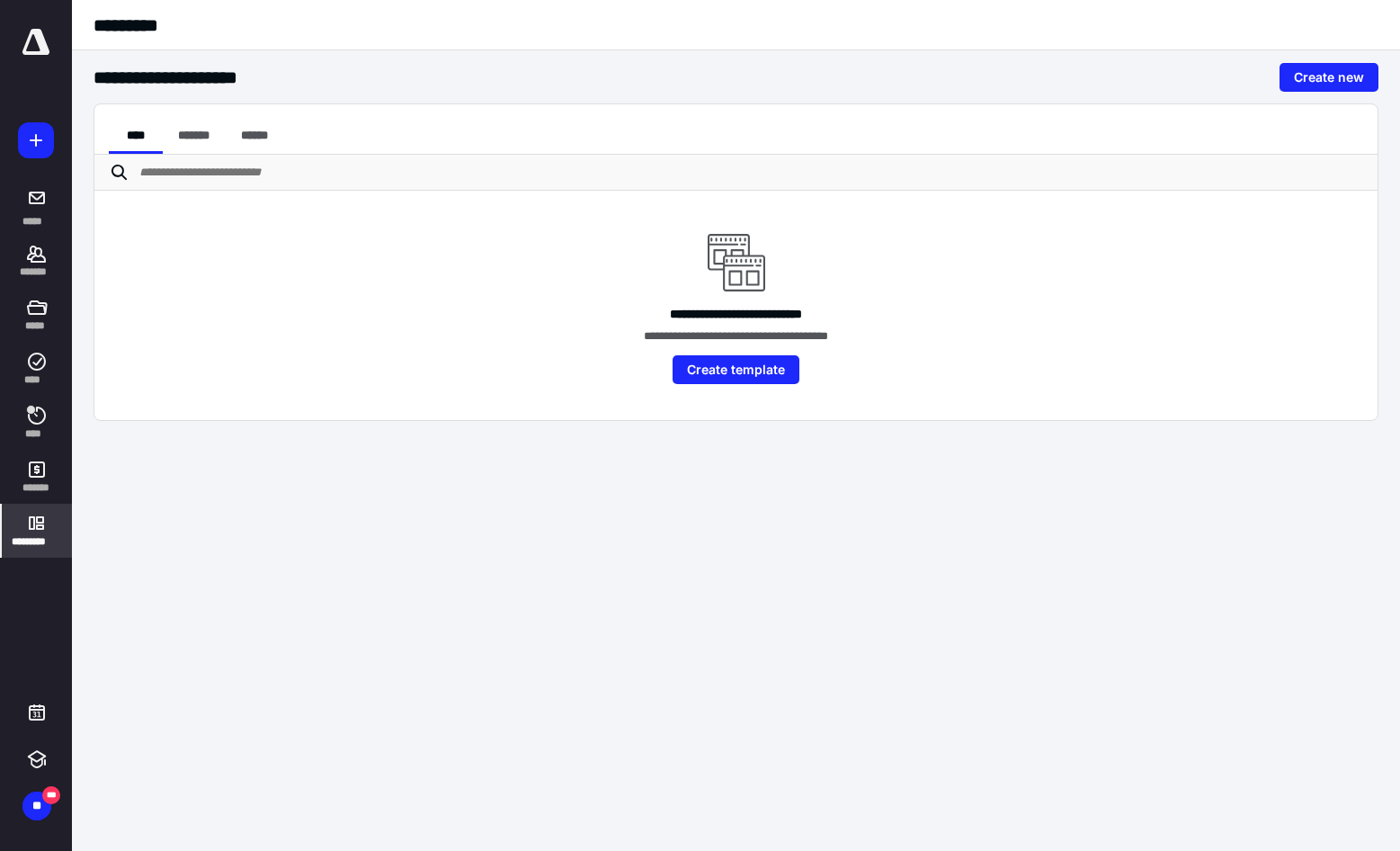 click on "*********" at bounding box center (37, 542) 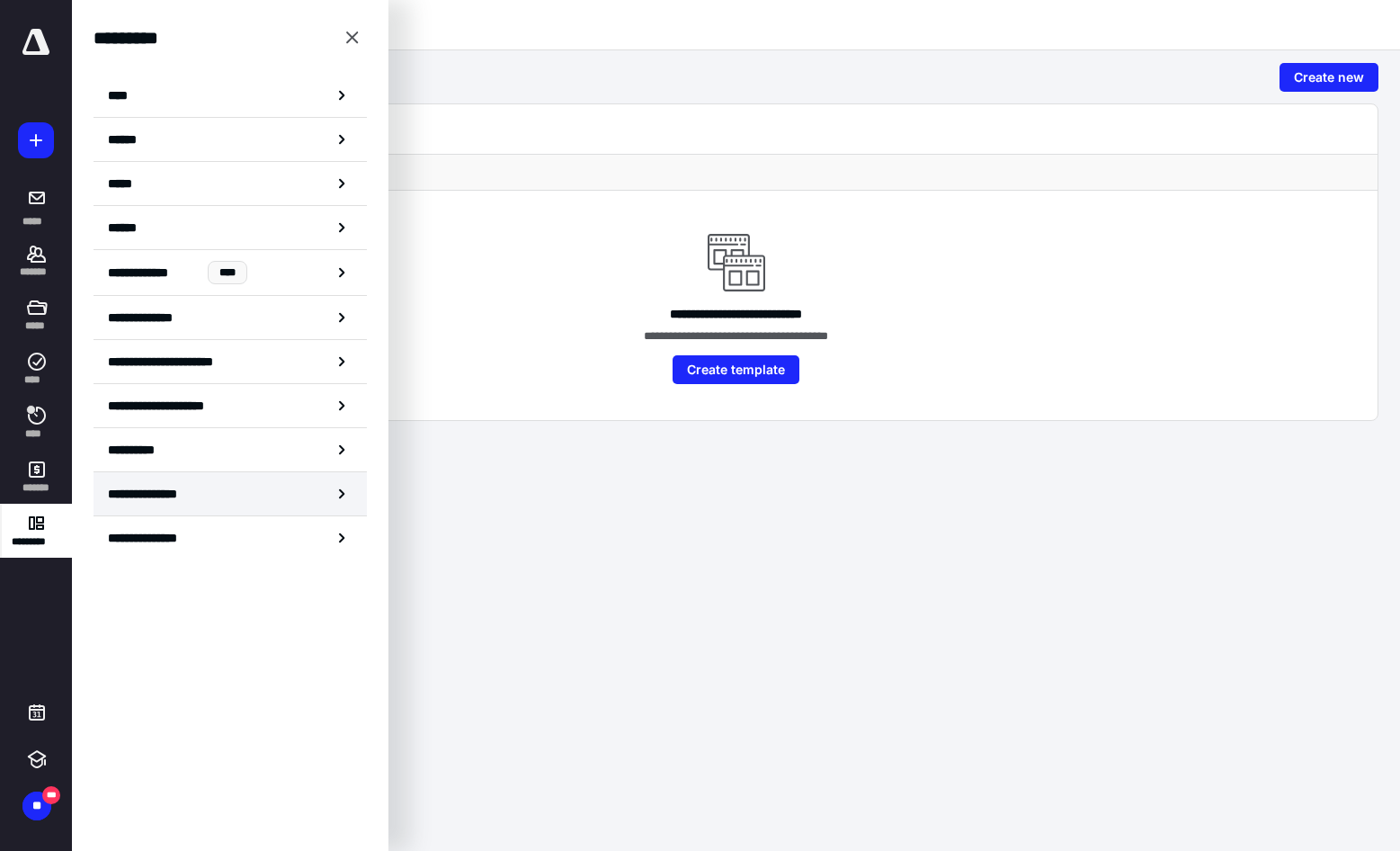 click on "**********" at bounding box center (230, 494) 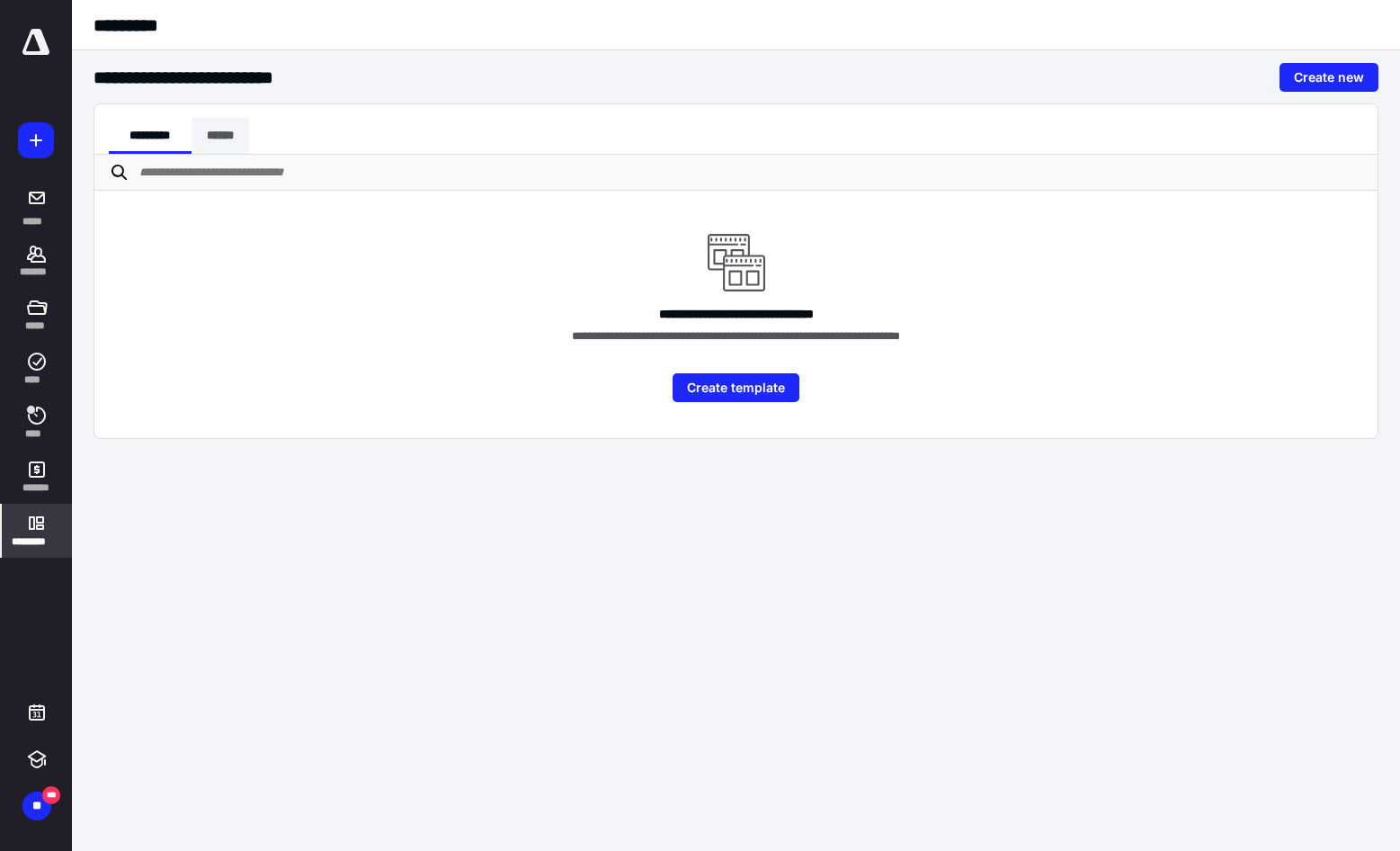 click on "******" at bounding box center [220, 136] 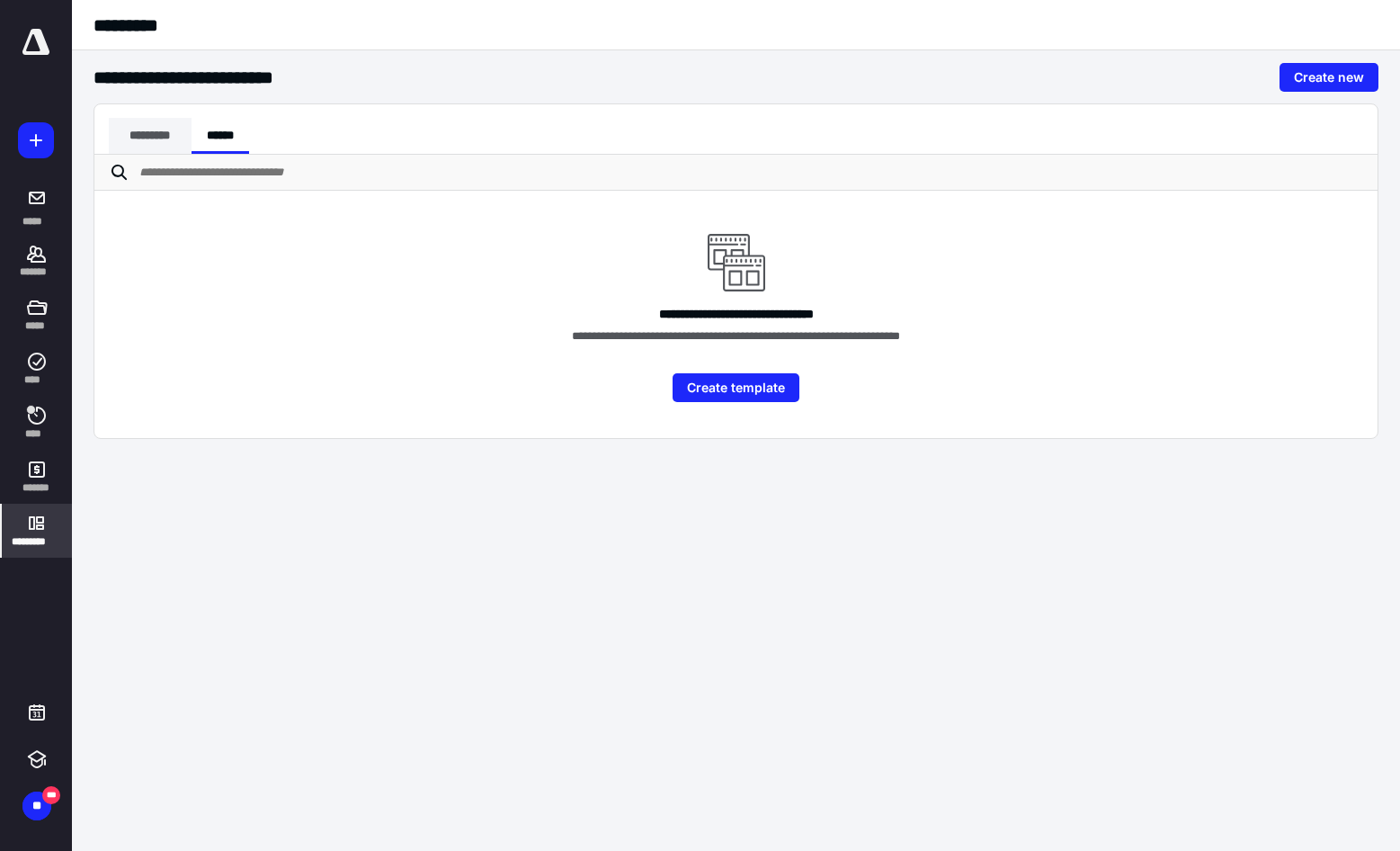 click on "*********" at bounding box center (150, 136) 